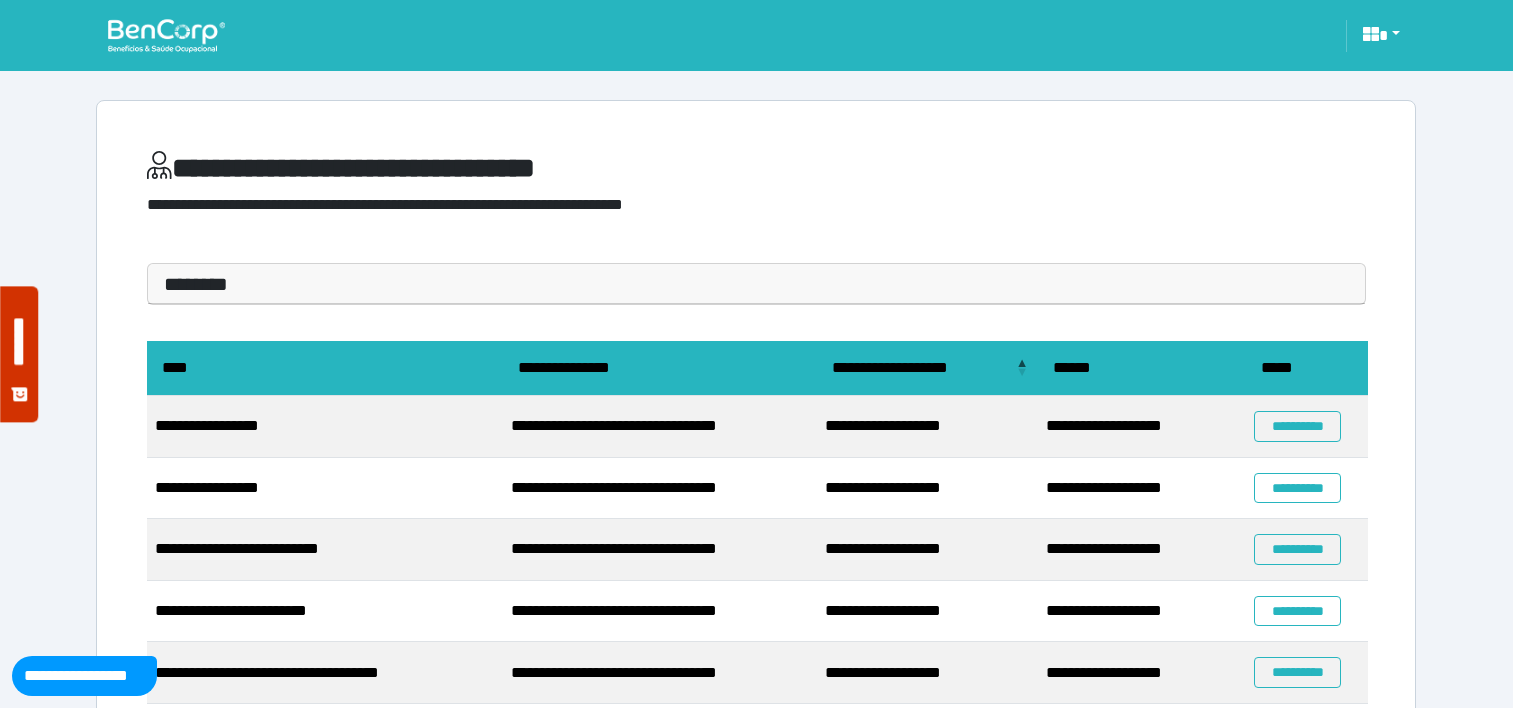 scroll, scrollTop: 0, scrollLeft: 0, axis: both 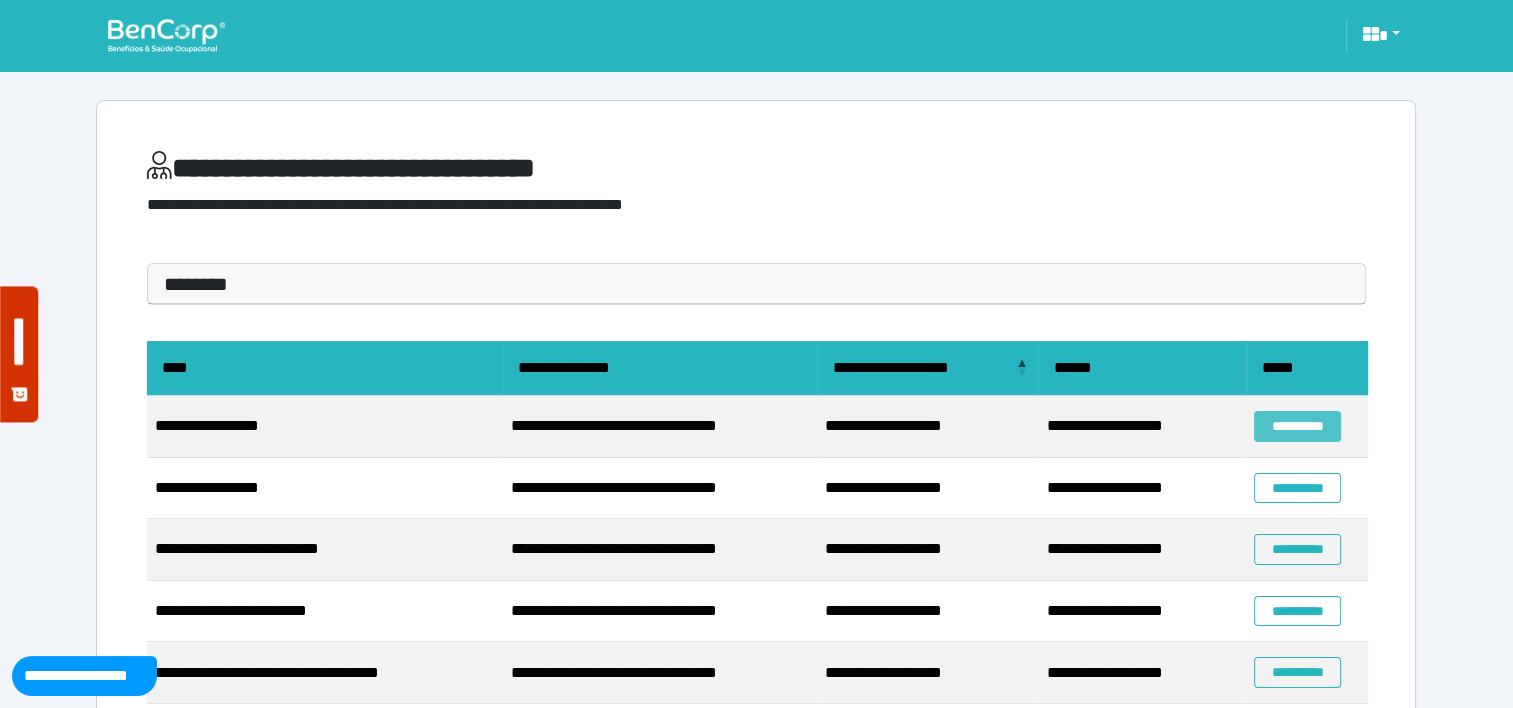 click on "**********" at bounding box center [1297, 426] 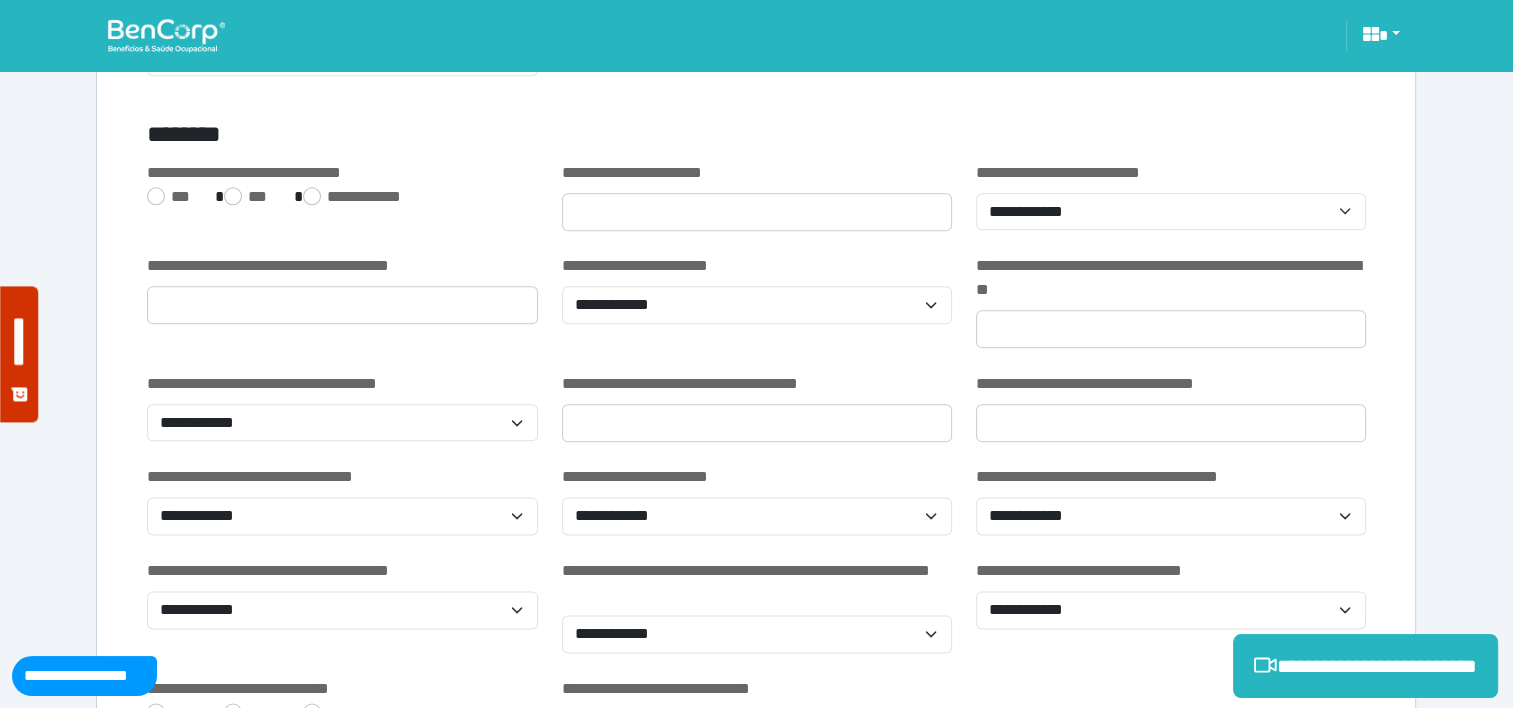 scroll, scrollTop: 2476, scrollLeft: 0, axis: vertical 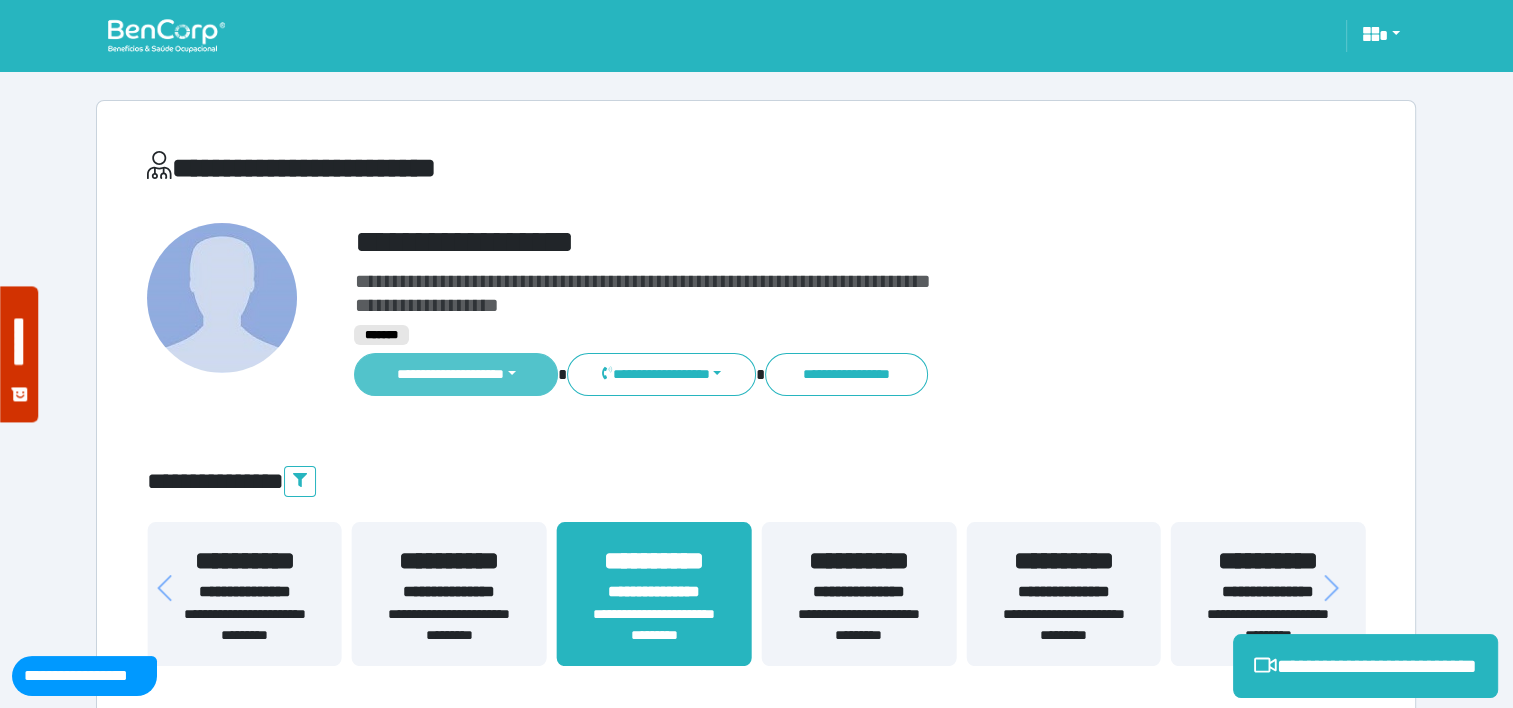 click on "**********" at bounding box center [456, 374] 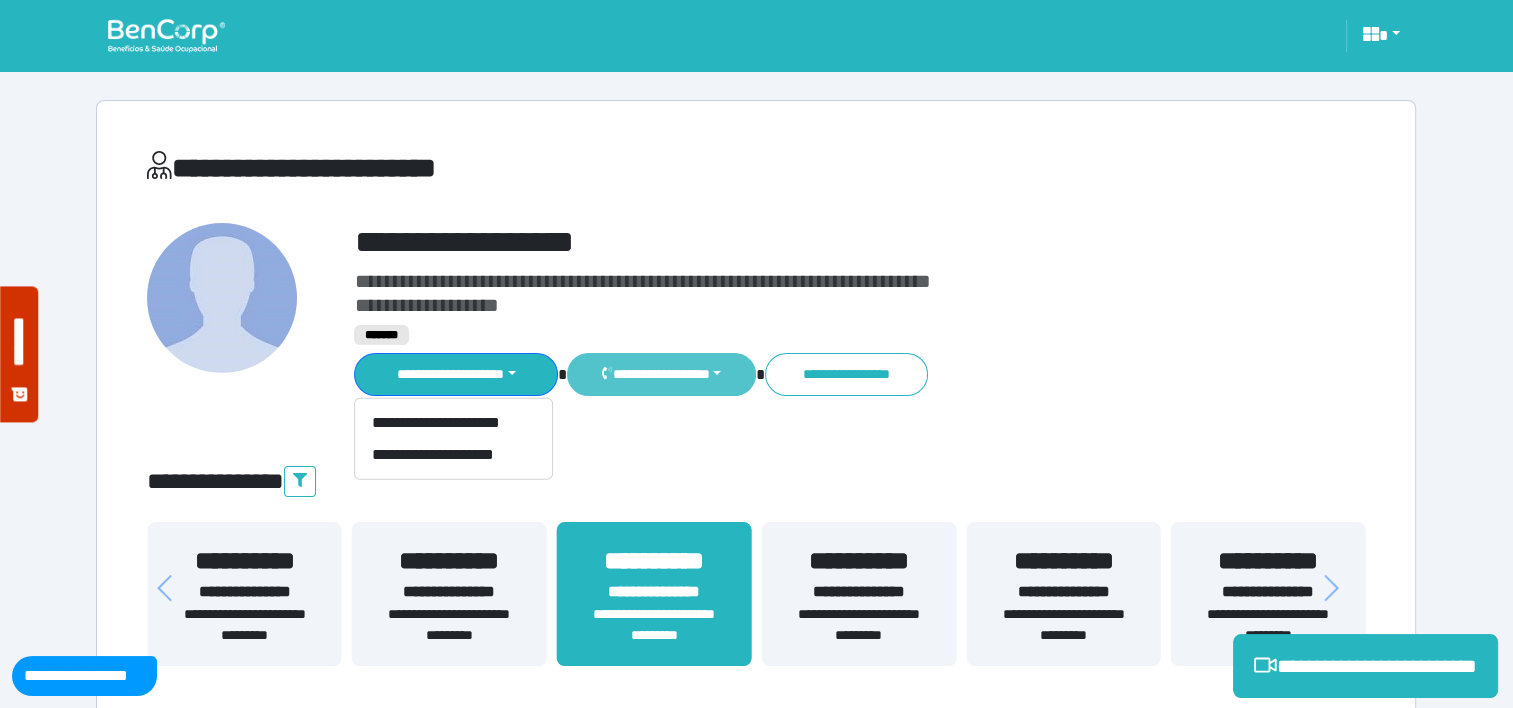 click on "**********" at bounding box center [661, 374] 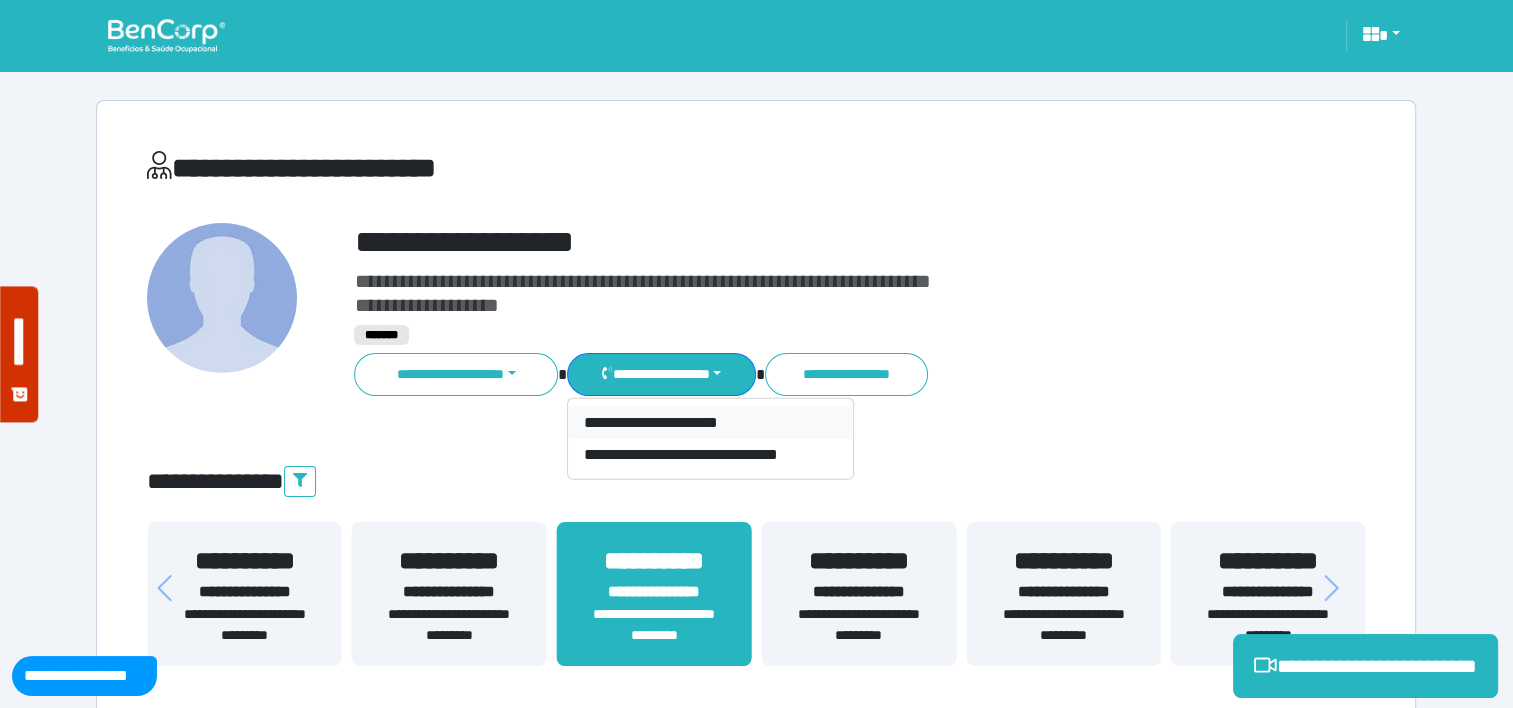 click on "**********" at bounding box center (710, 423) 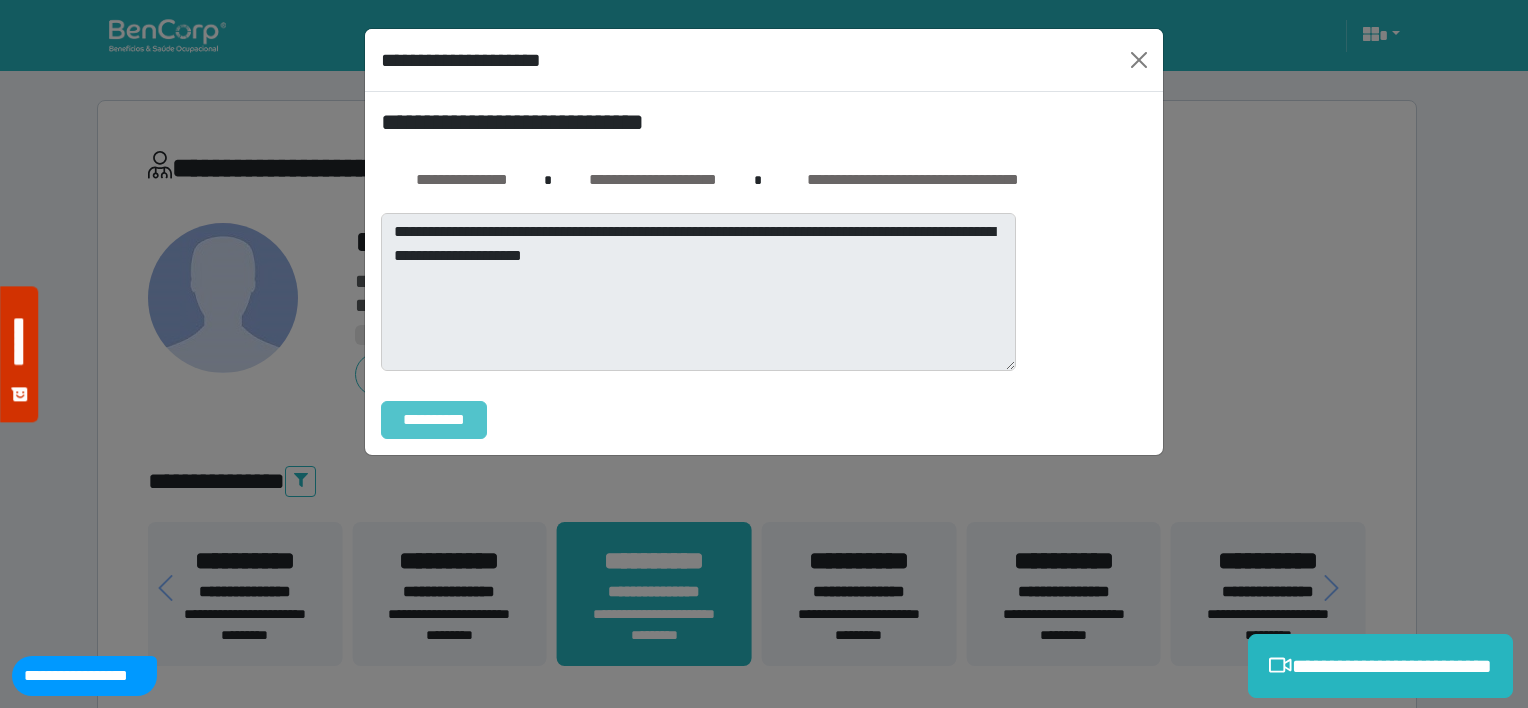 click on "**********" at bounding box center [434, 420] 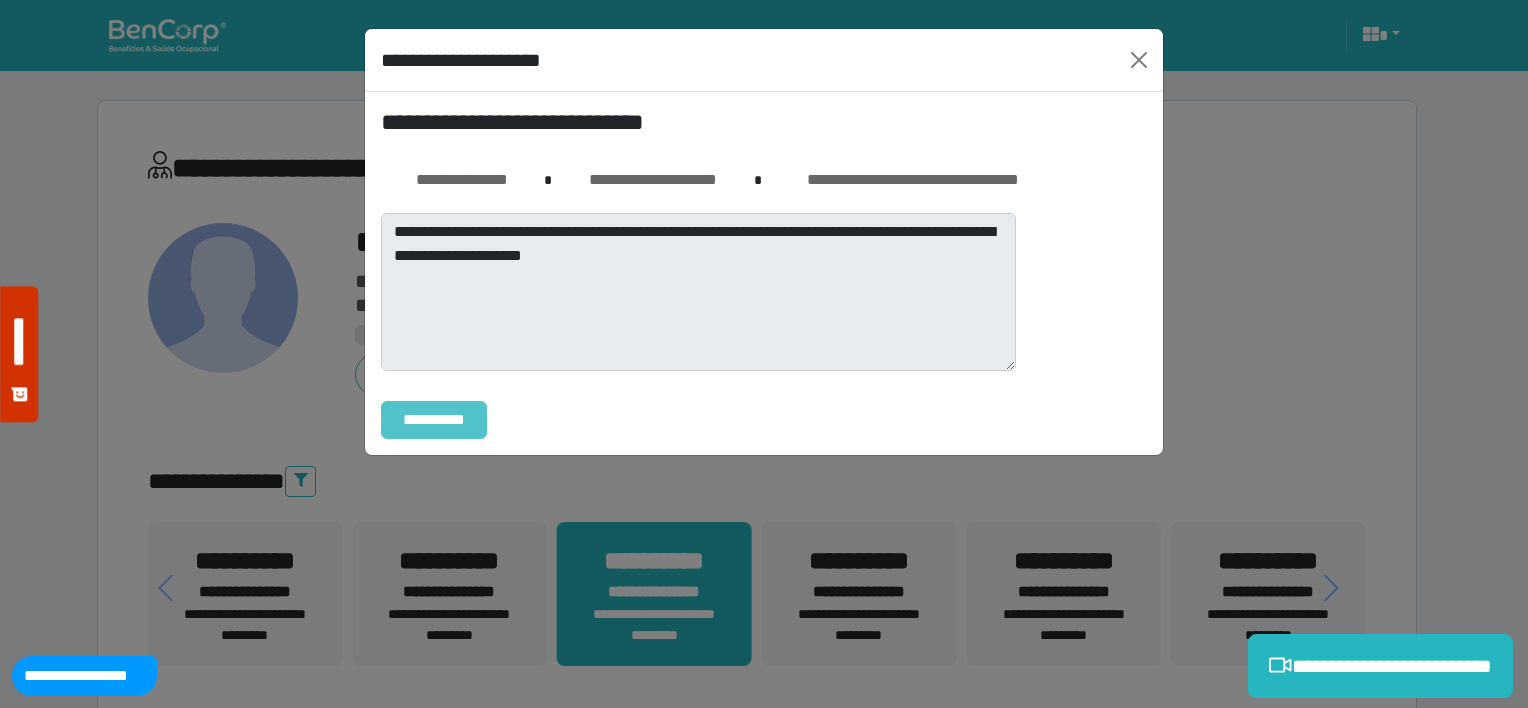 click on "**********" at bounding box center (434, 420) 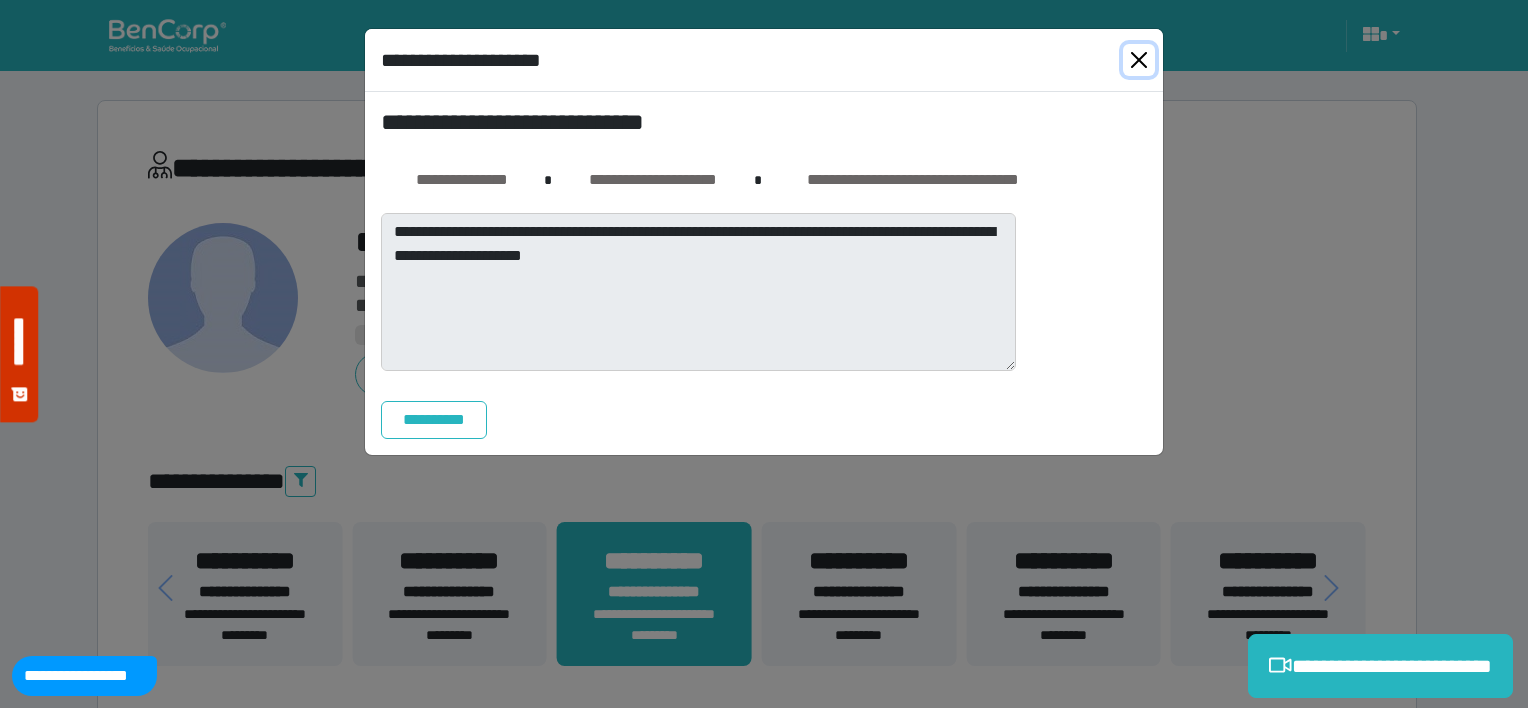 click at bounding box center [1139, 60] 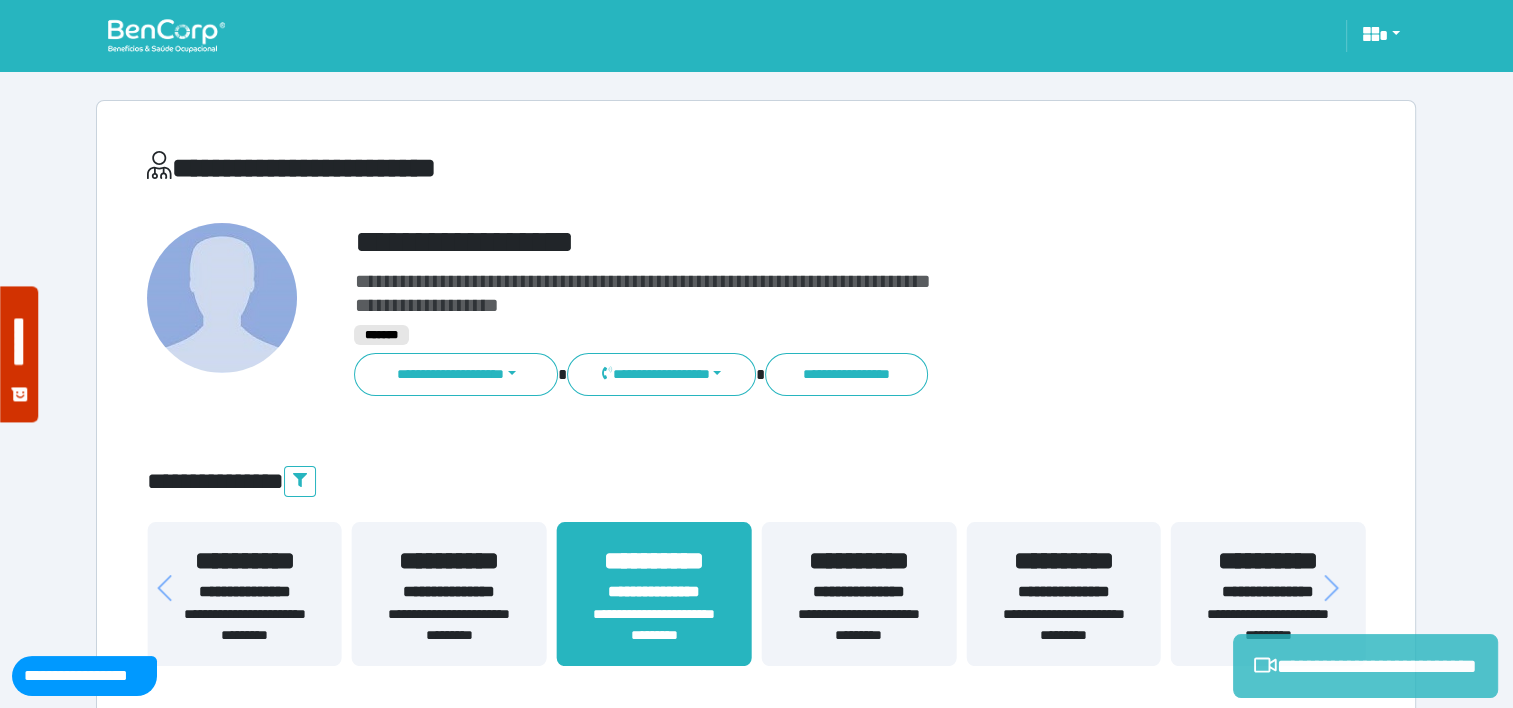 click on "**********" at bounding box center (1365, 666) 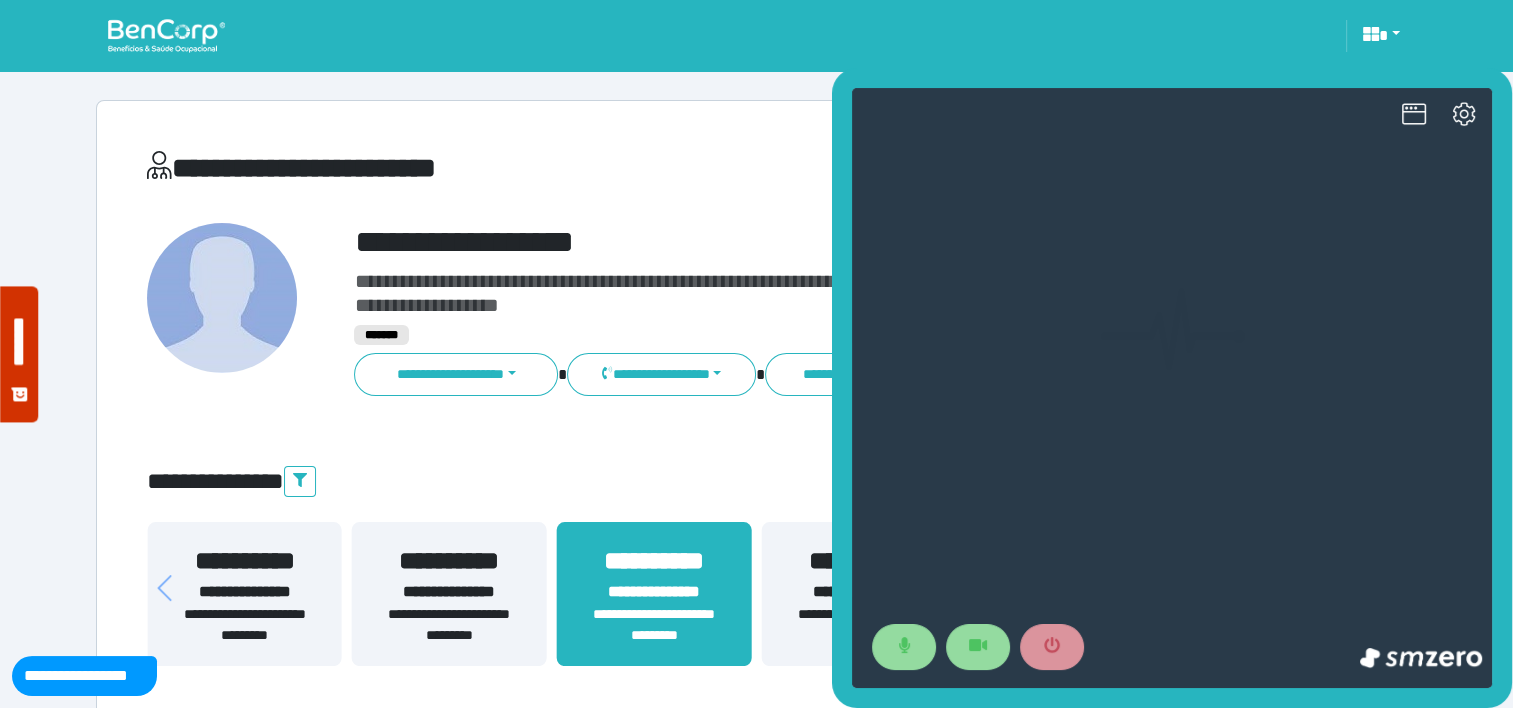 scroll, scrollTop: 0, scrollLeft: 0, axis: both 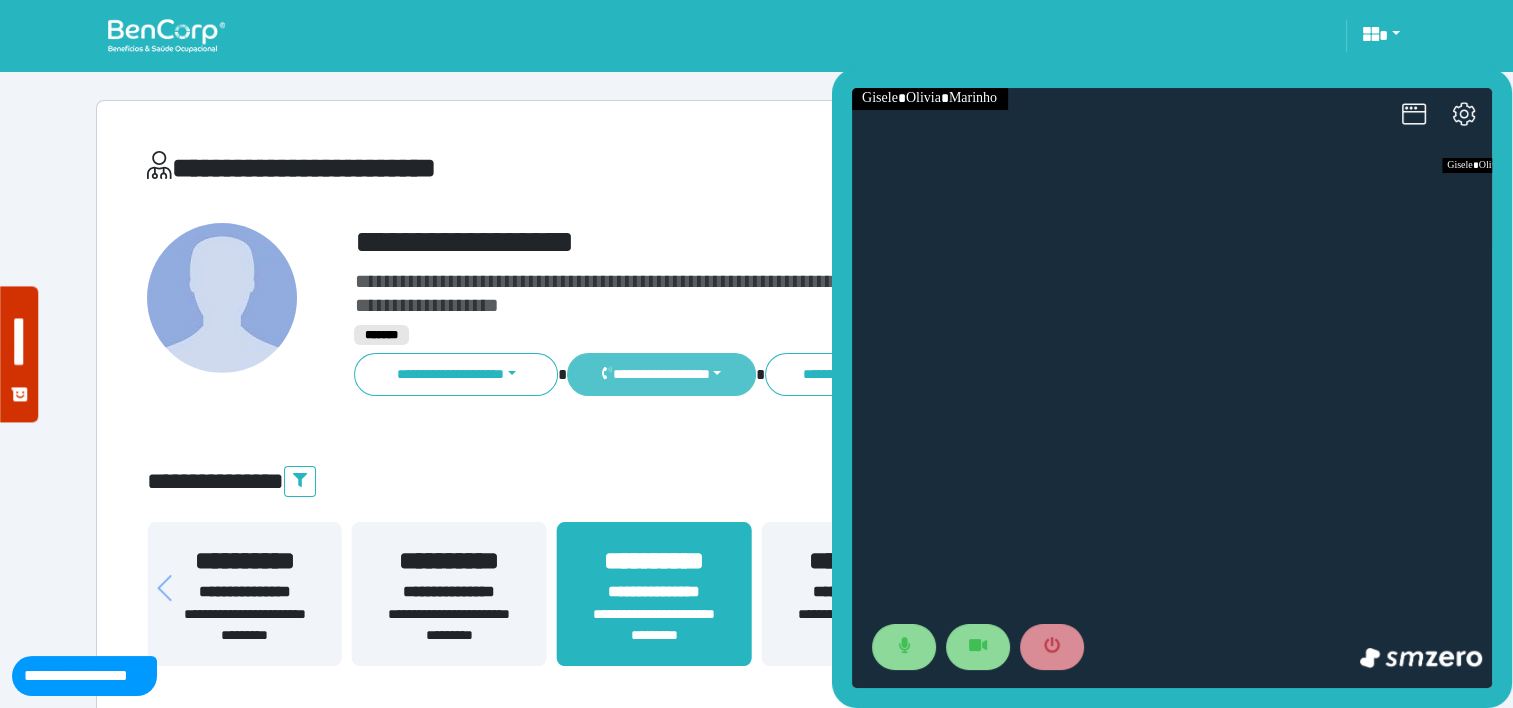 click on "**********" at bounding box center (661, 374) 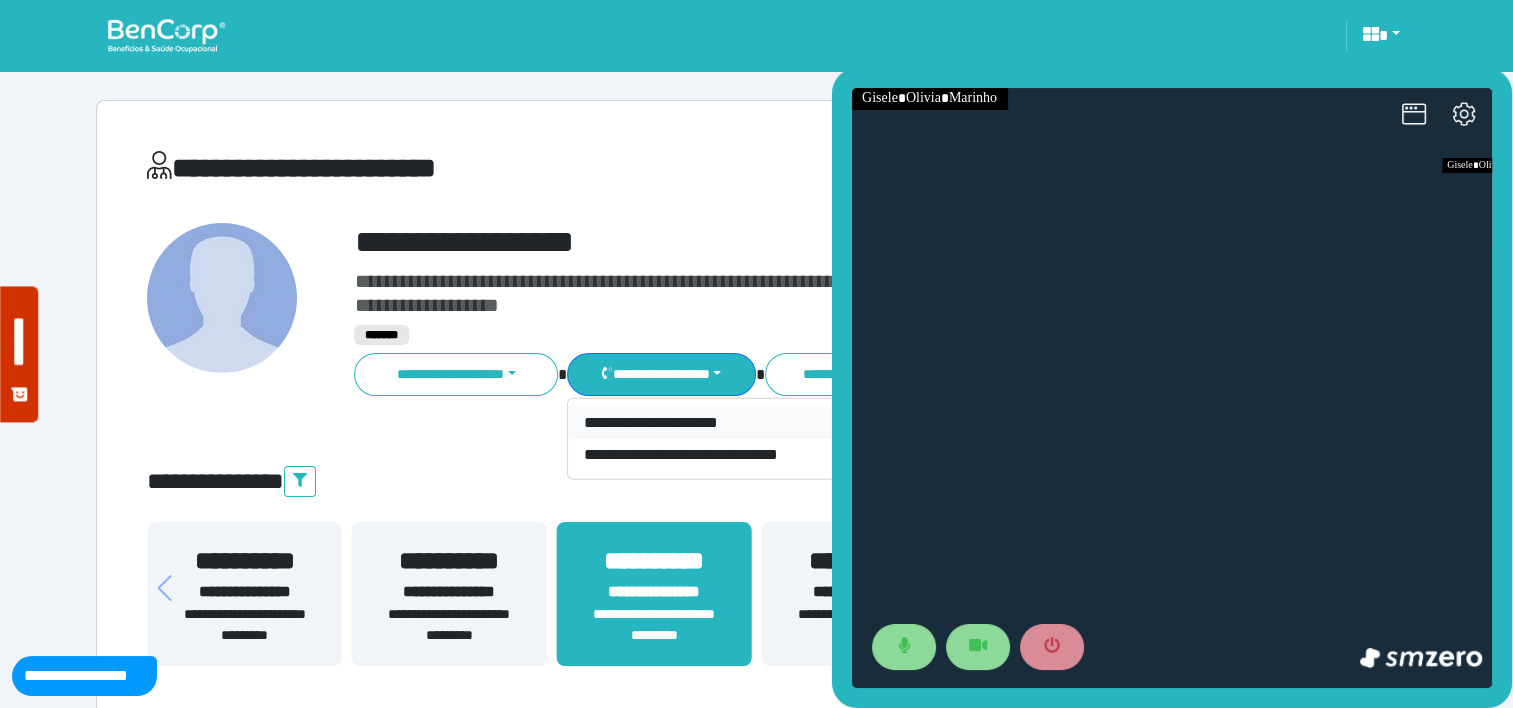click on "**********" at bounding box center (710, 423) 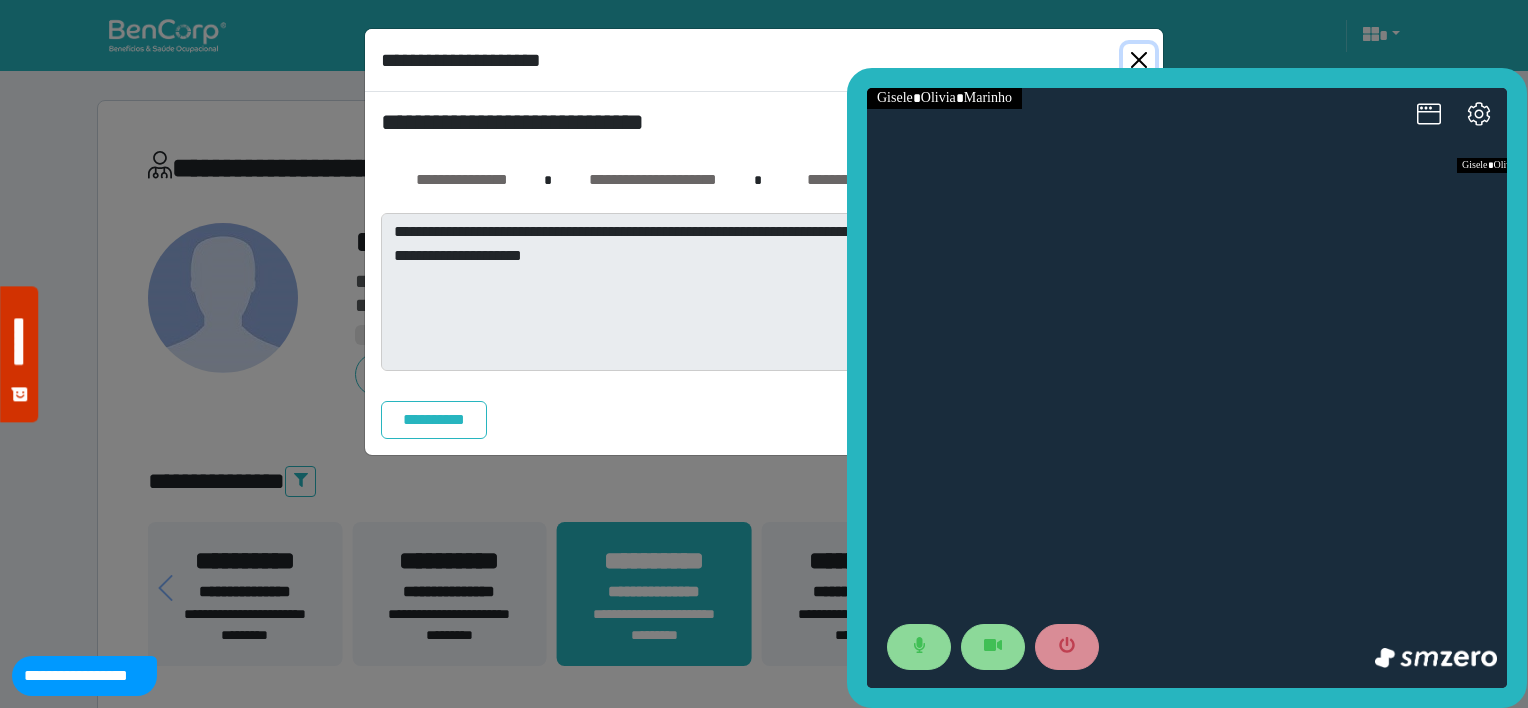click at bounding box center (1139, 60) 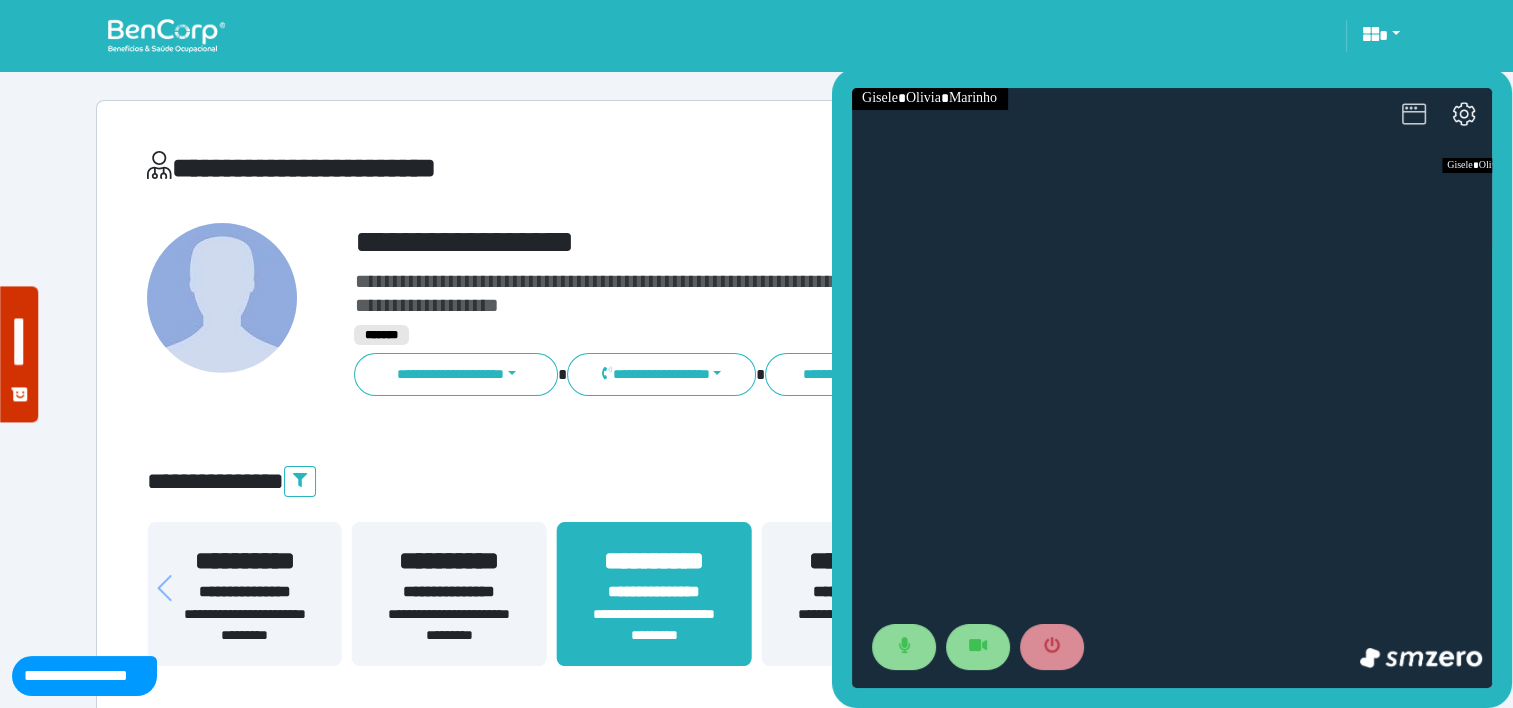 click 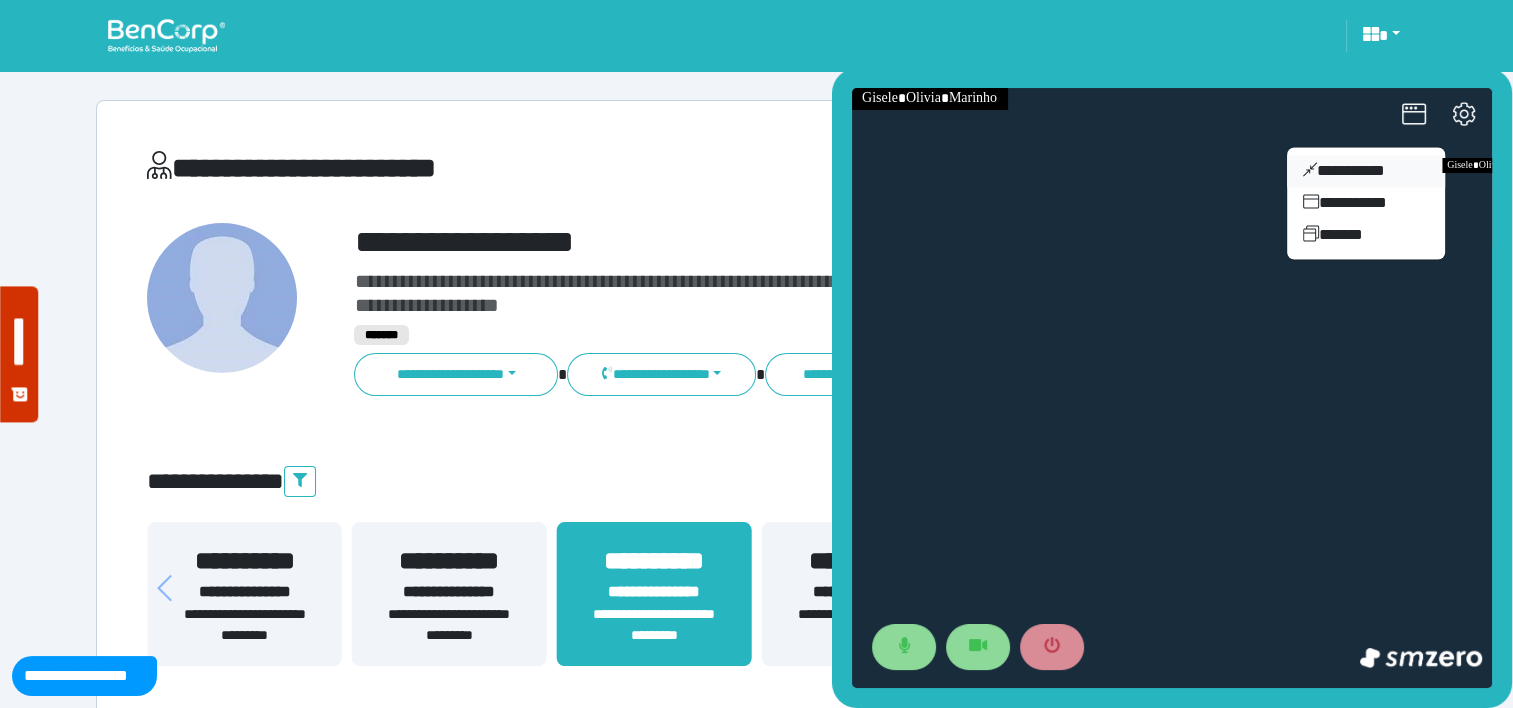 click on "**********" at bounding box center (1366, 171) 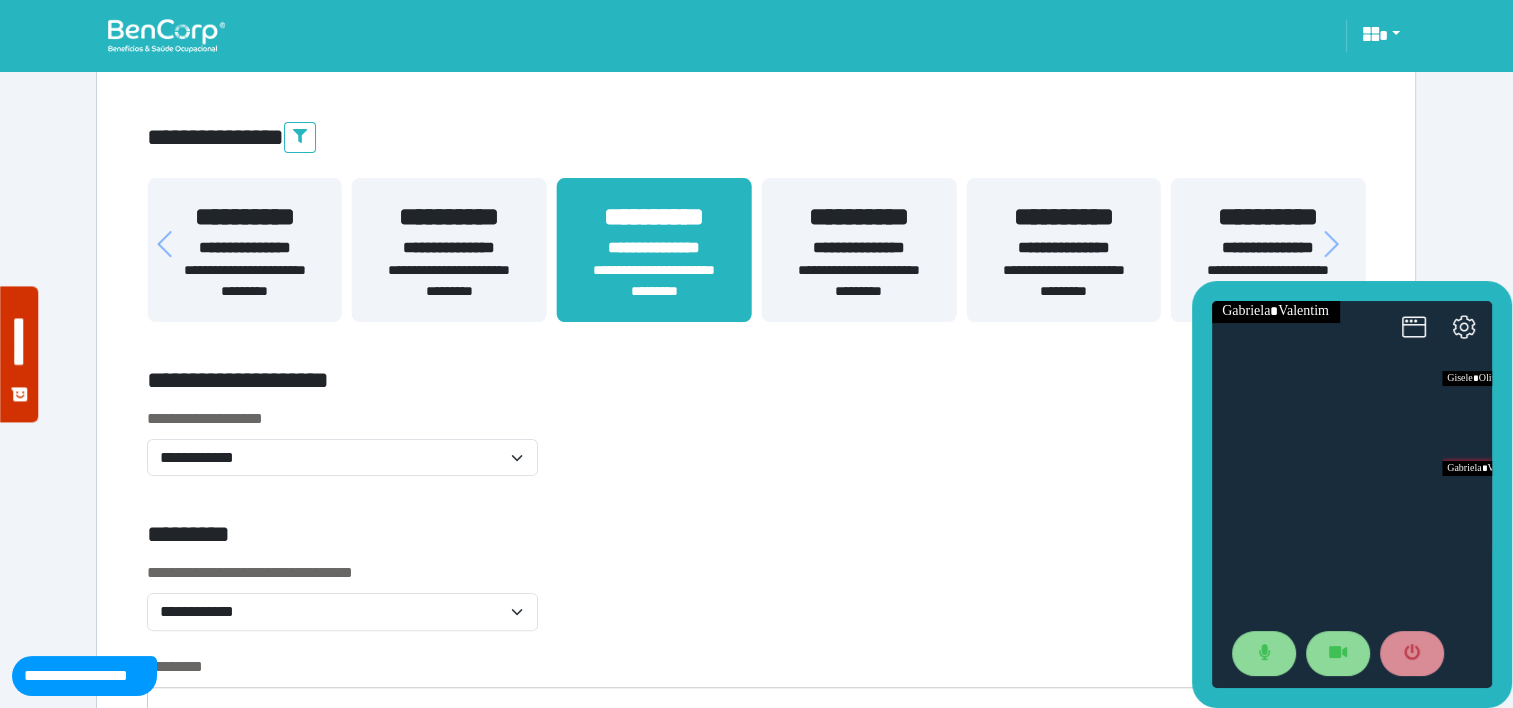 scroll, scrollTop: 219, scrollLeft: 0, axis: vertical 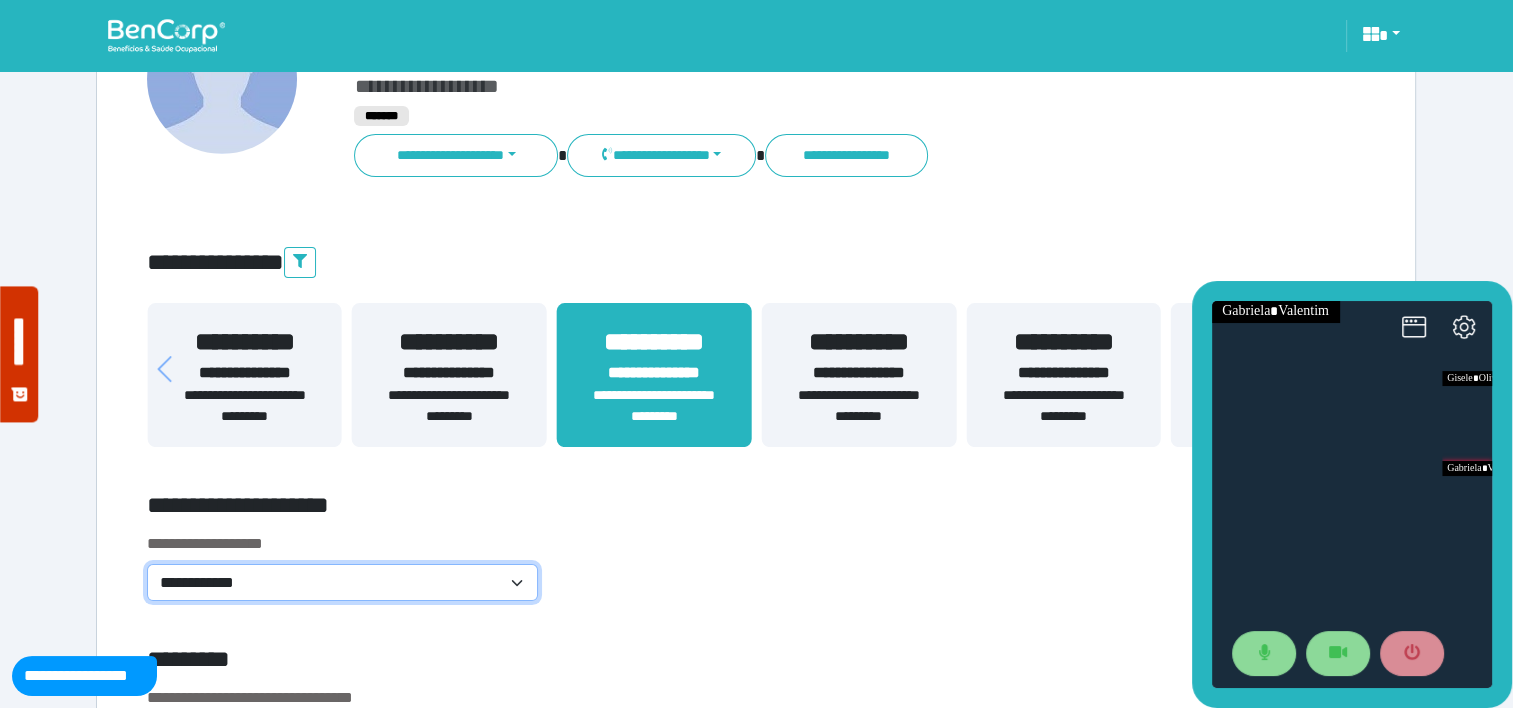 click on "**********" at bounding box center [342, 583] 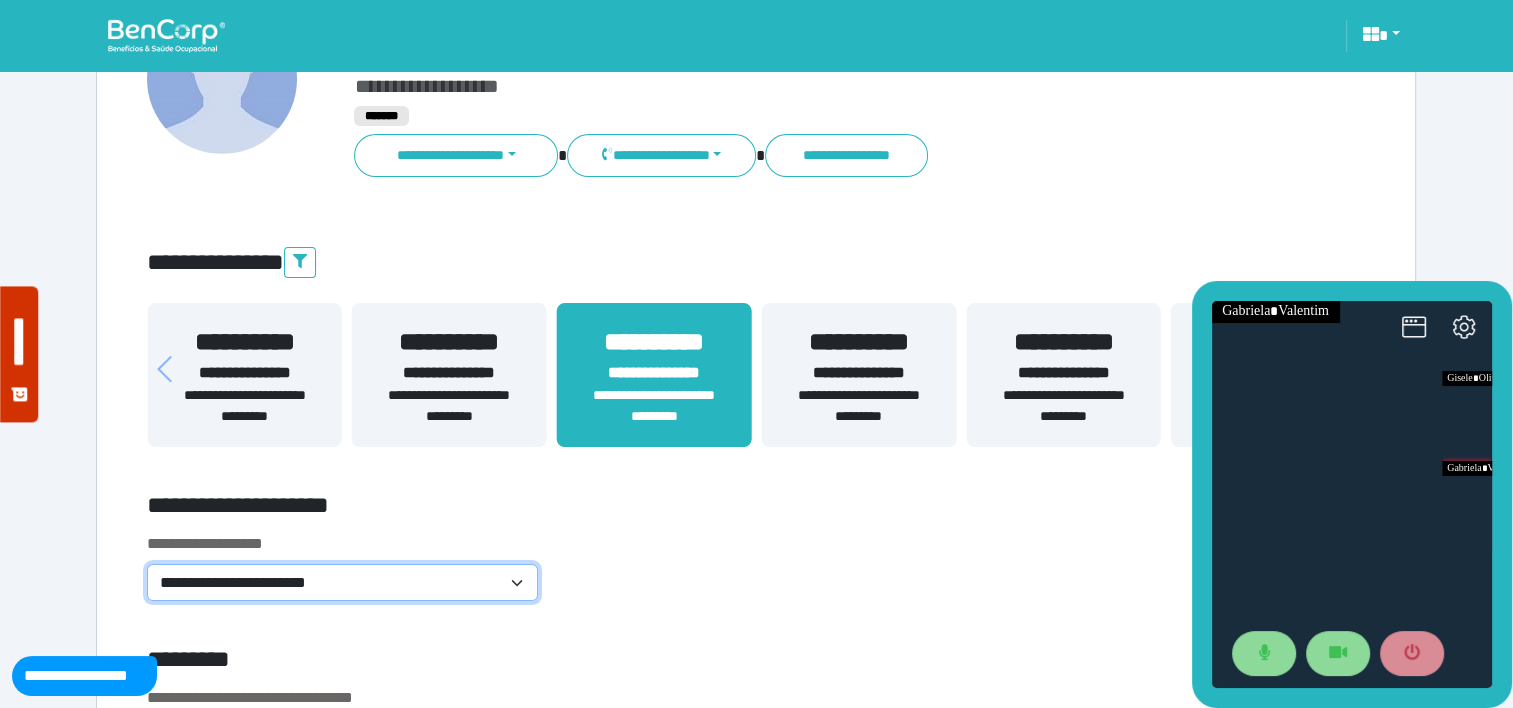 click on "**********" at bounding box center [342, 583] 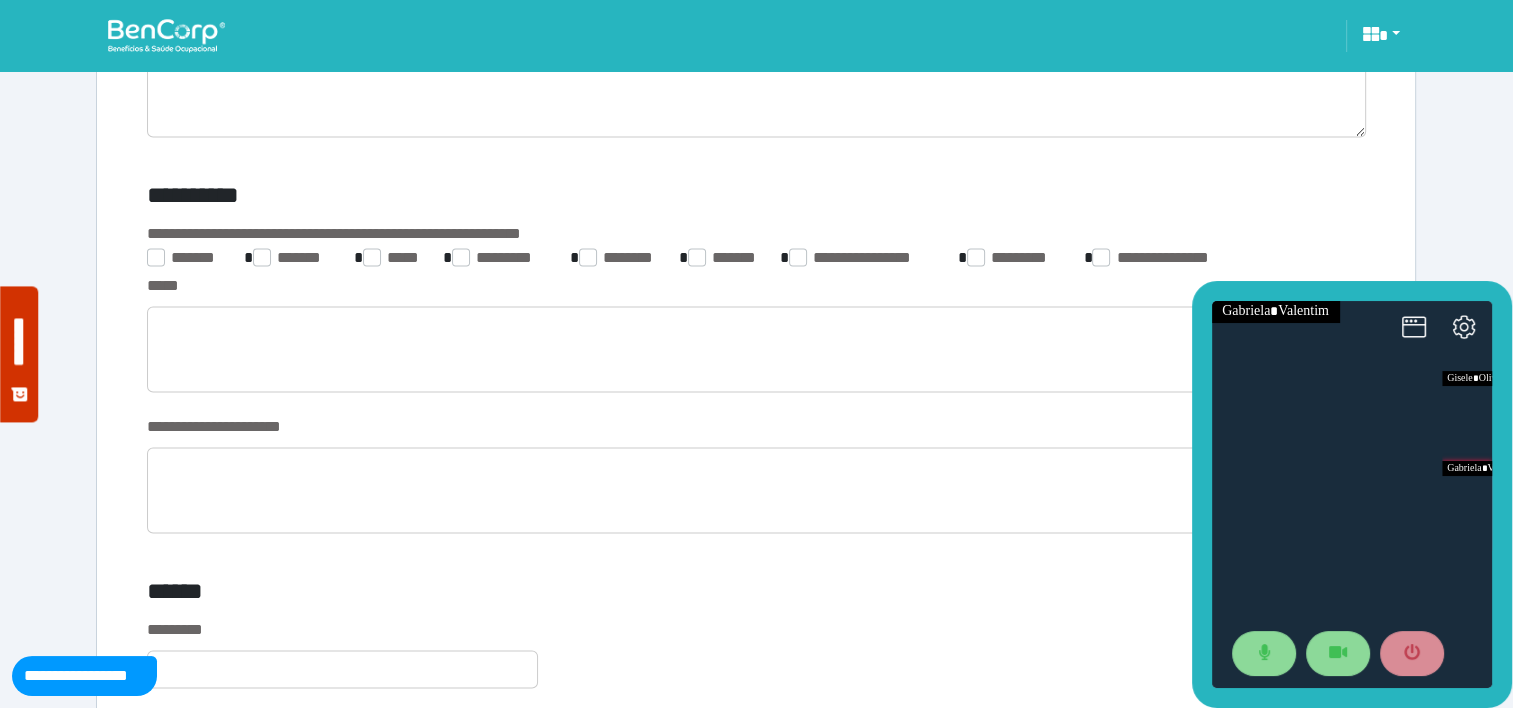 scroll, scrollTop: 3144, scrollLeft: 0, axis: vertical 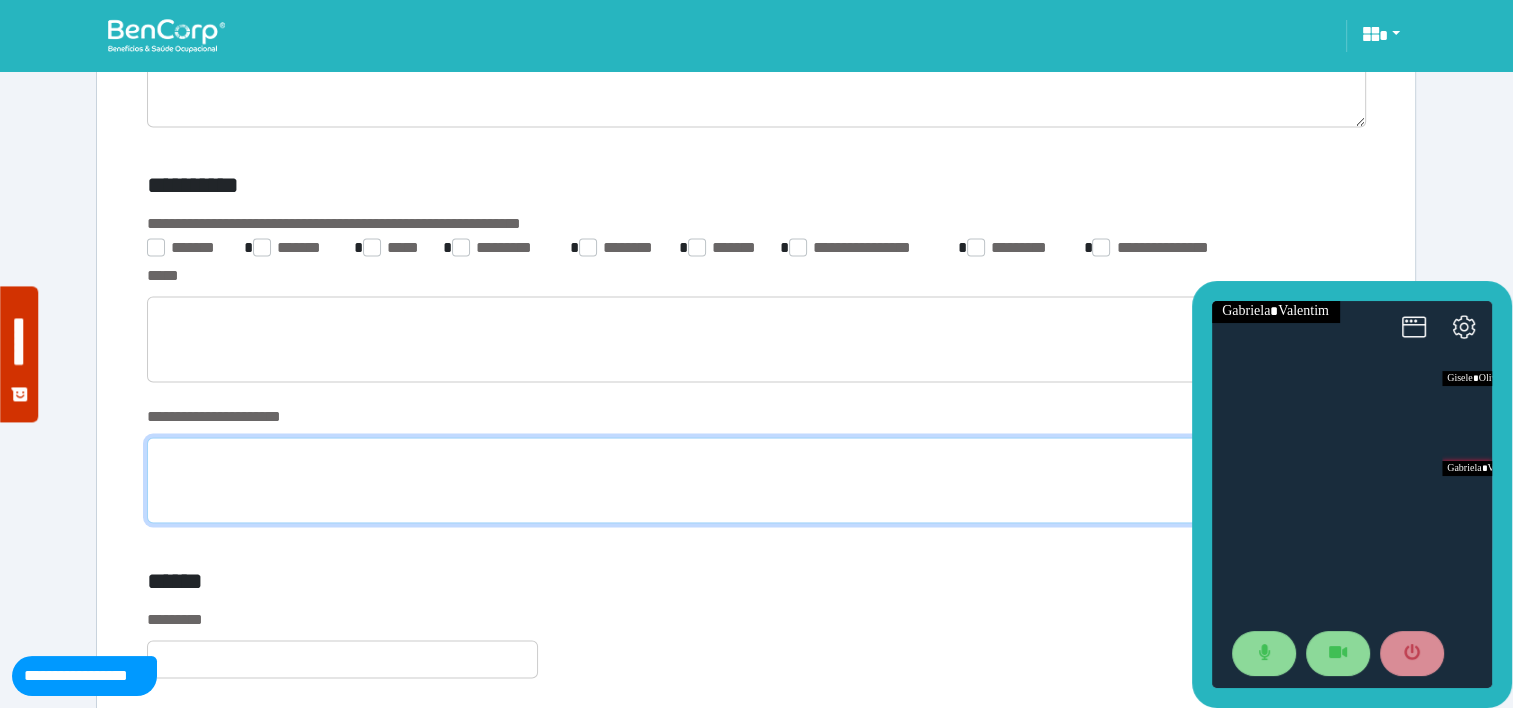 click at bounding box center (756, 480) 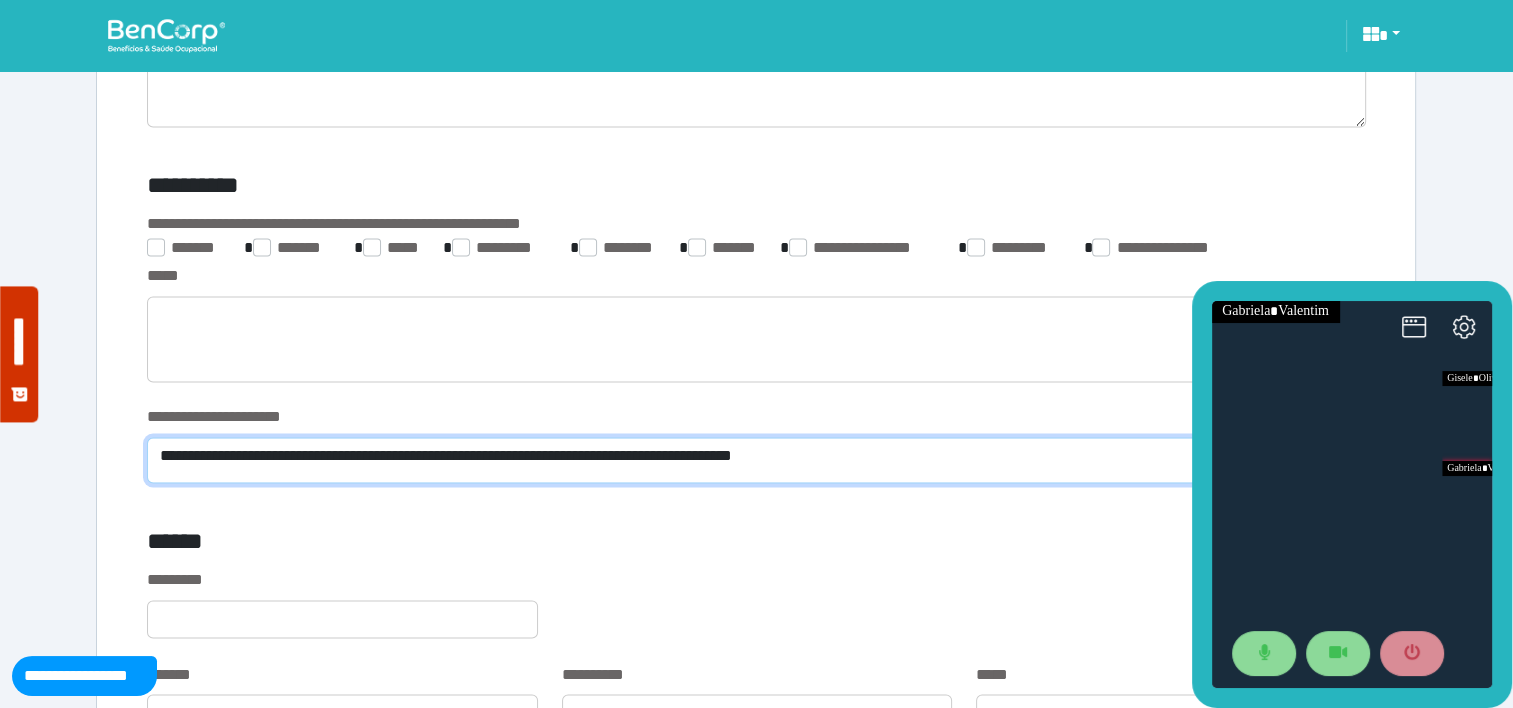 click on "**********" at bounding box center [756, 460] 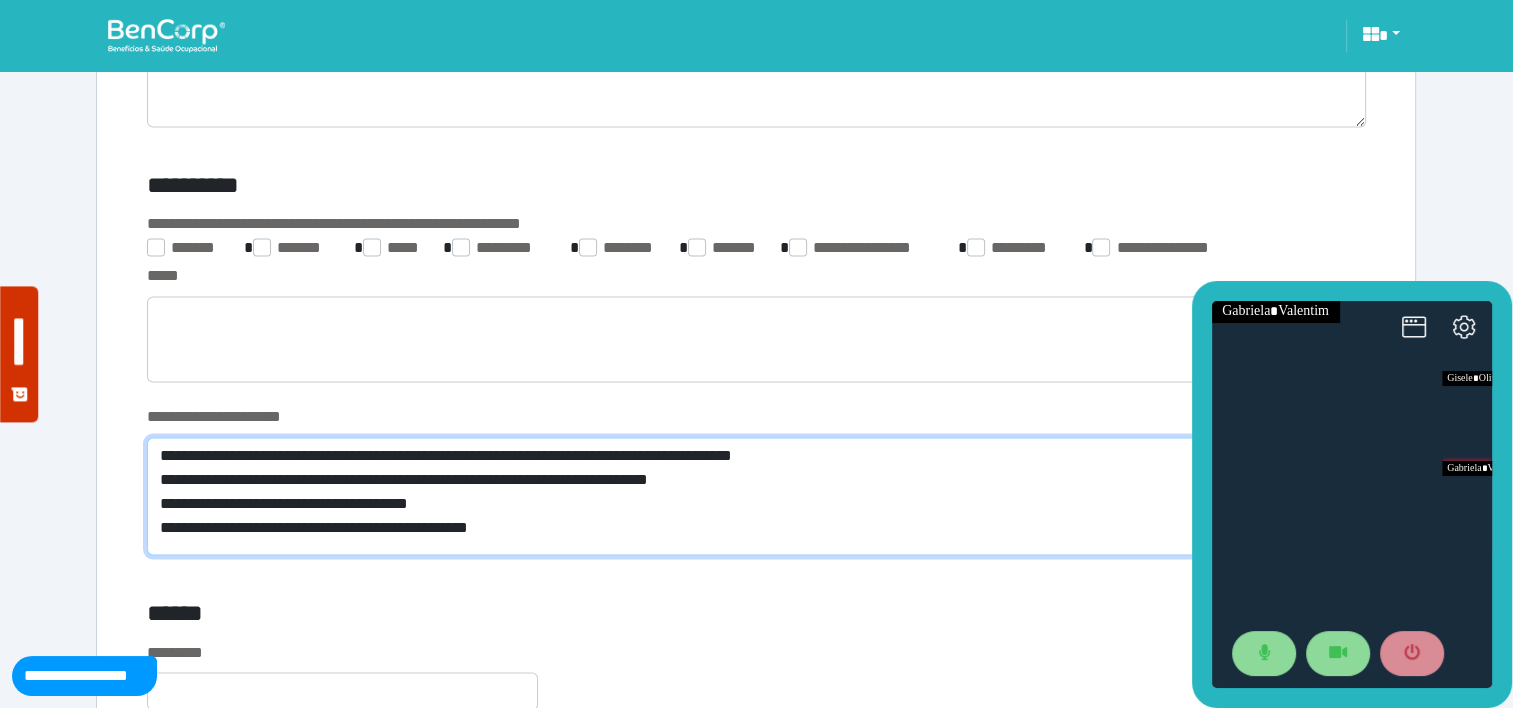 scroll, scrollTop: 0, scrollLeft: 0, axis: both 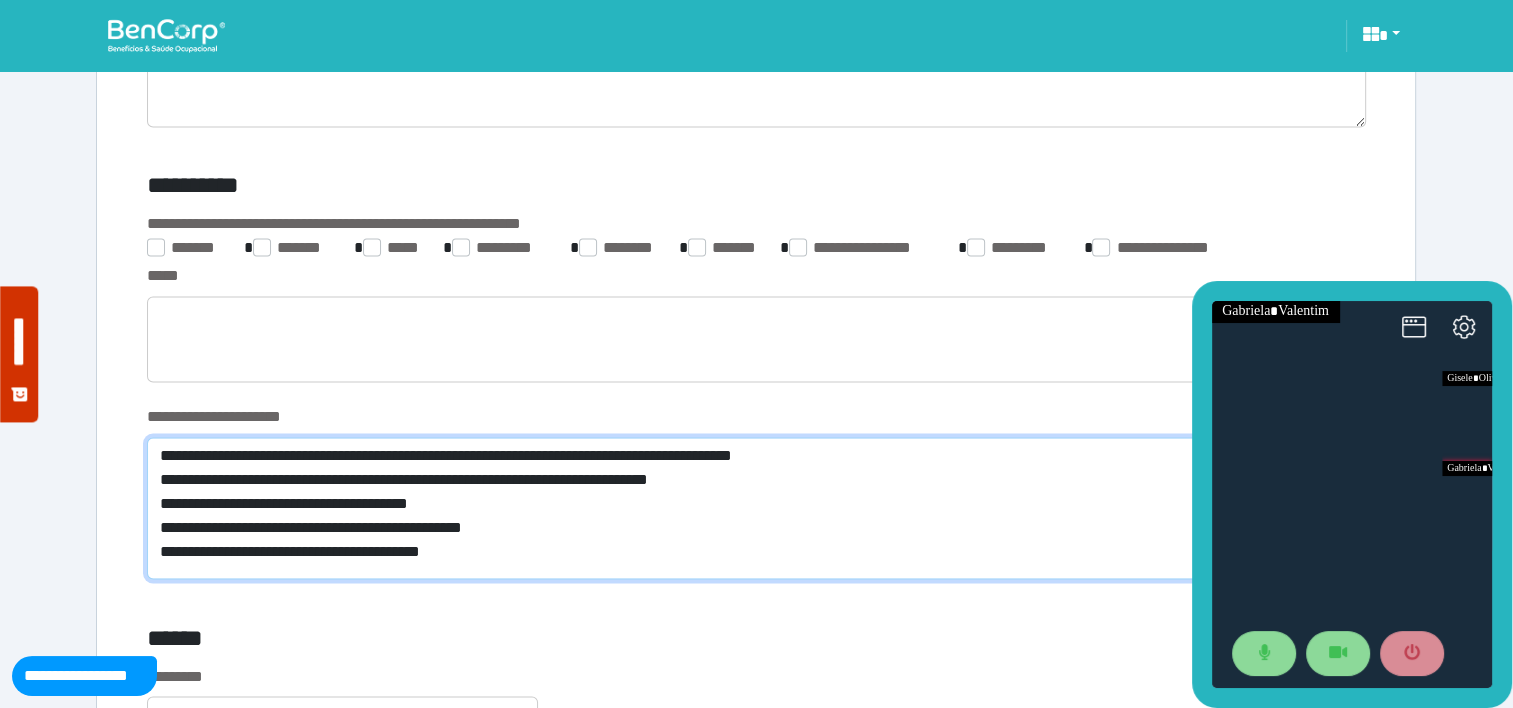 click on "**********" at bounding box center (756, 508) 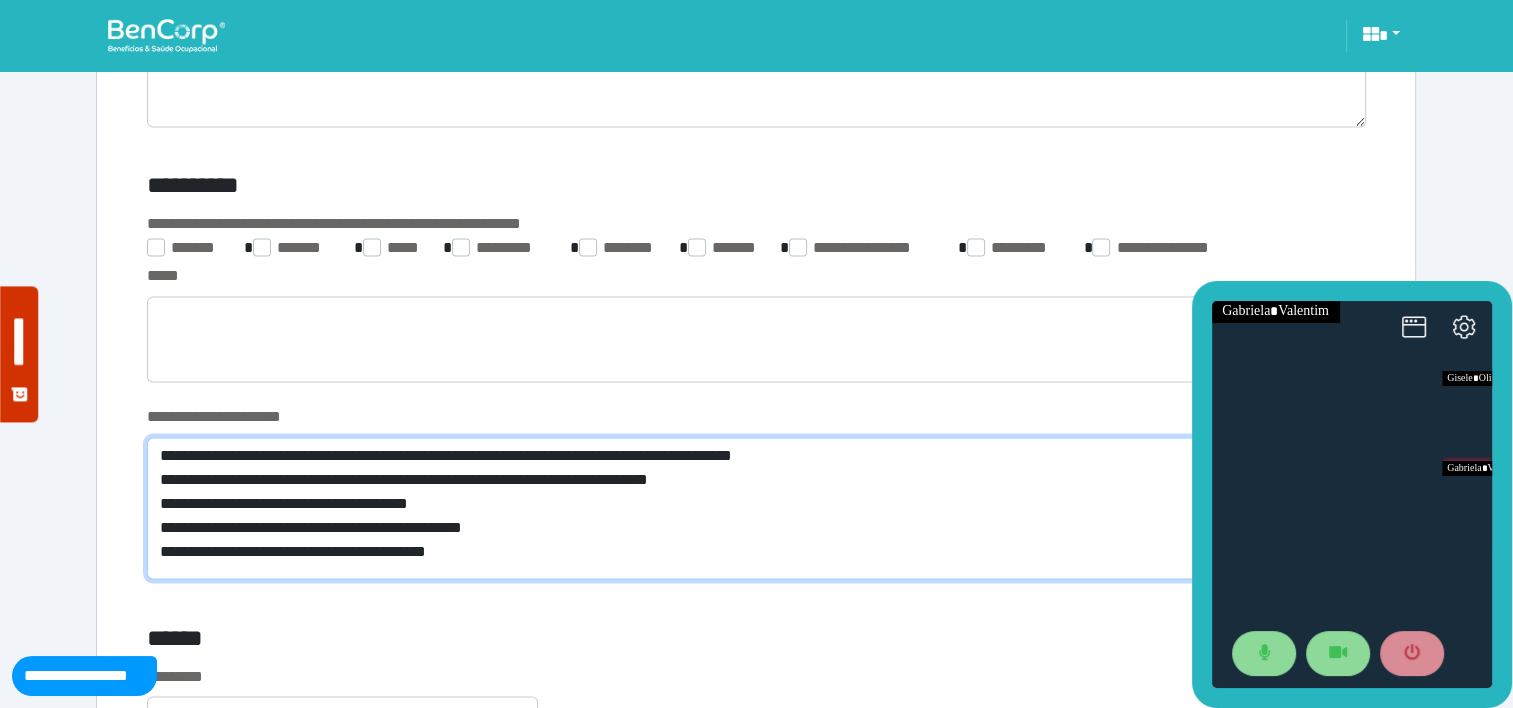 drag, startPoint x: 200, startPoint y: 552, endPoint x: 600, endPoint y: 560, distance: 400.08 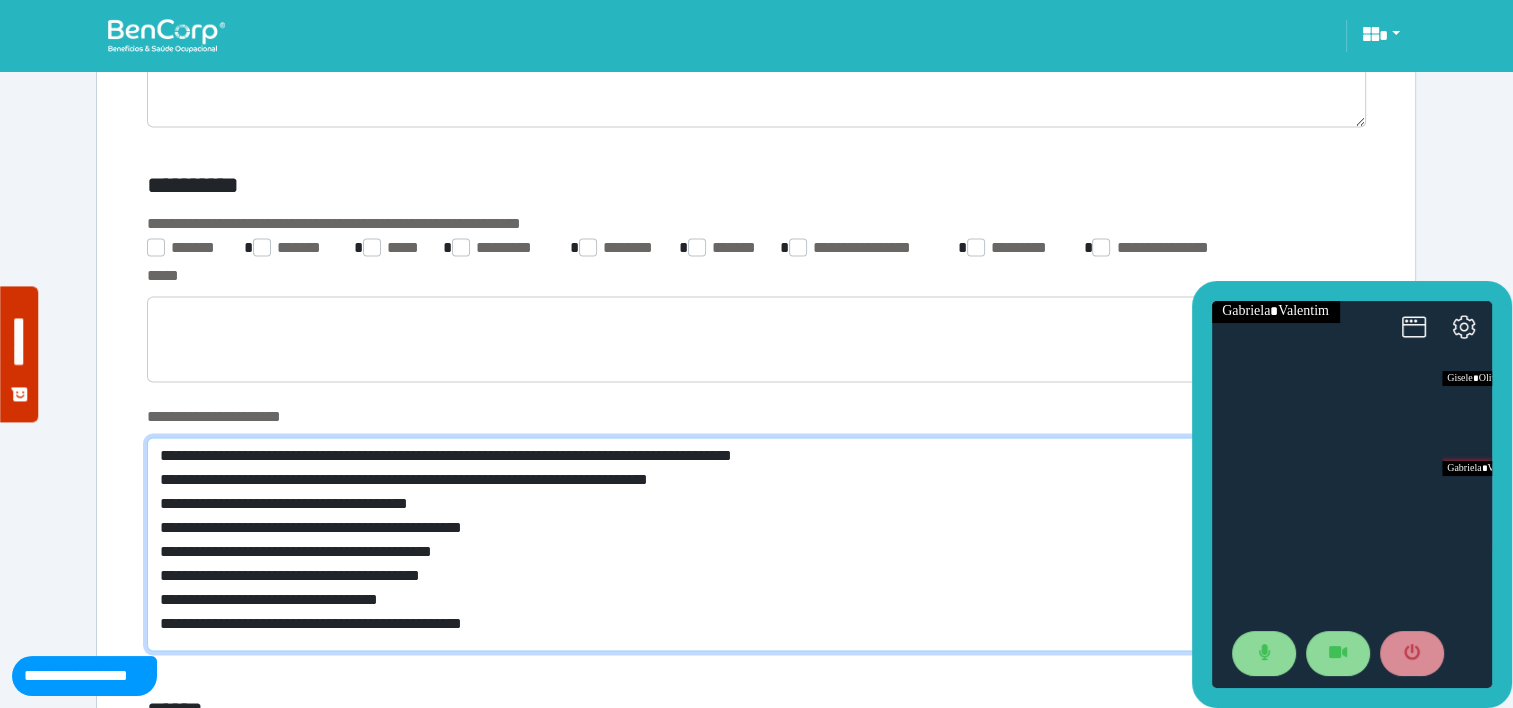 scroll, scrollTop: 0, scrollLeft: 0, axis: both 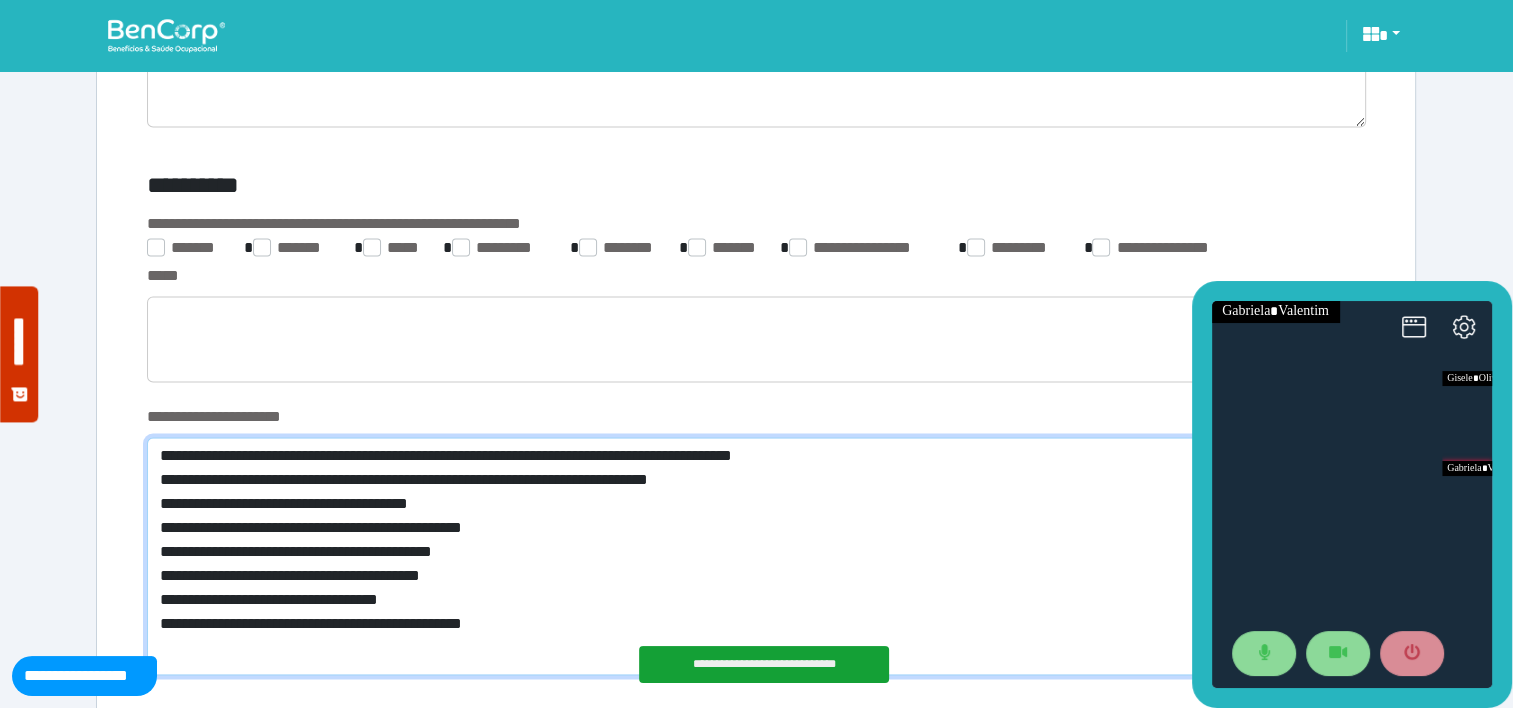 click on "**********" at bounding box center [756, 556] 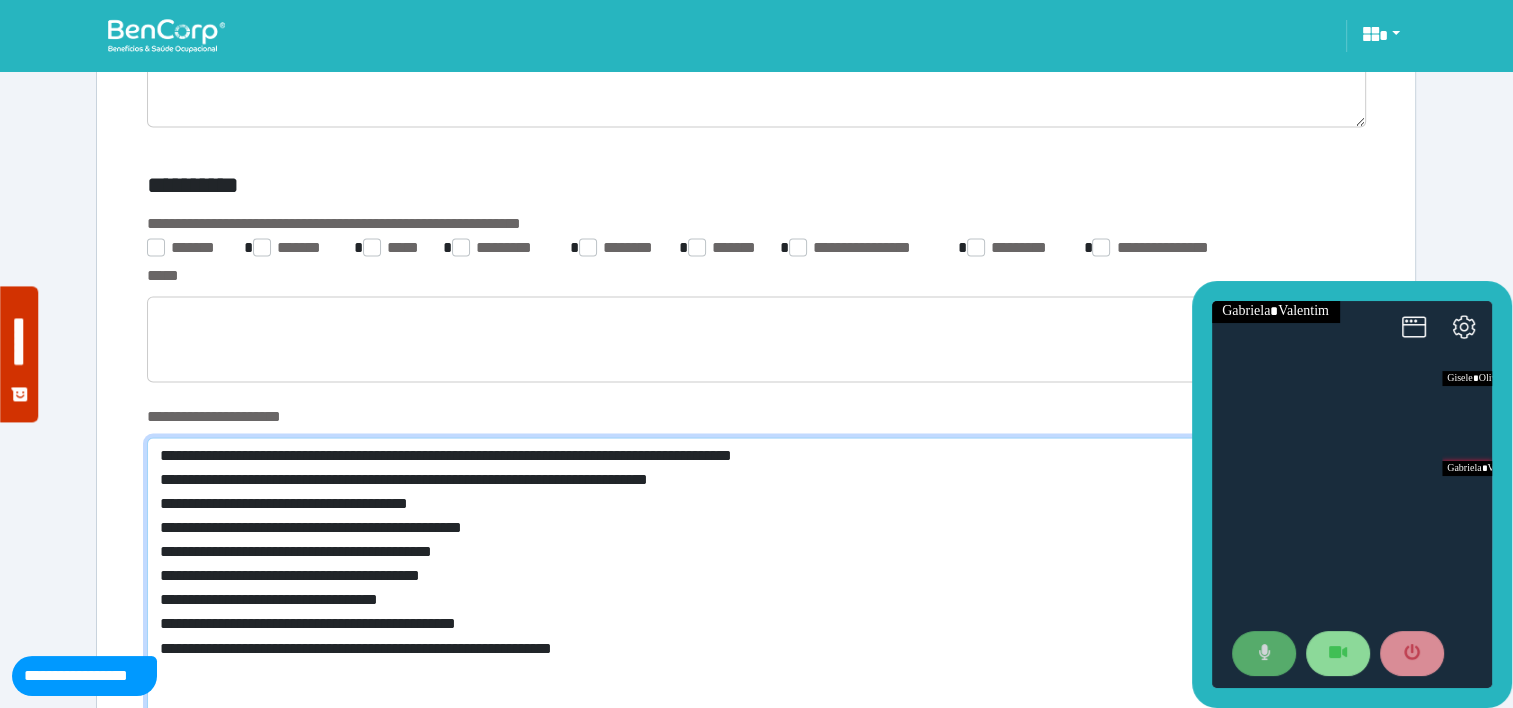 type on "**********" 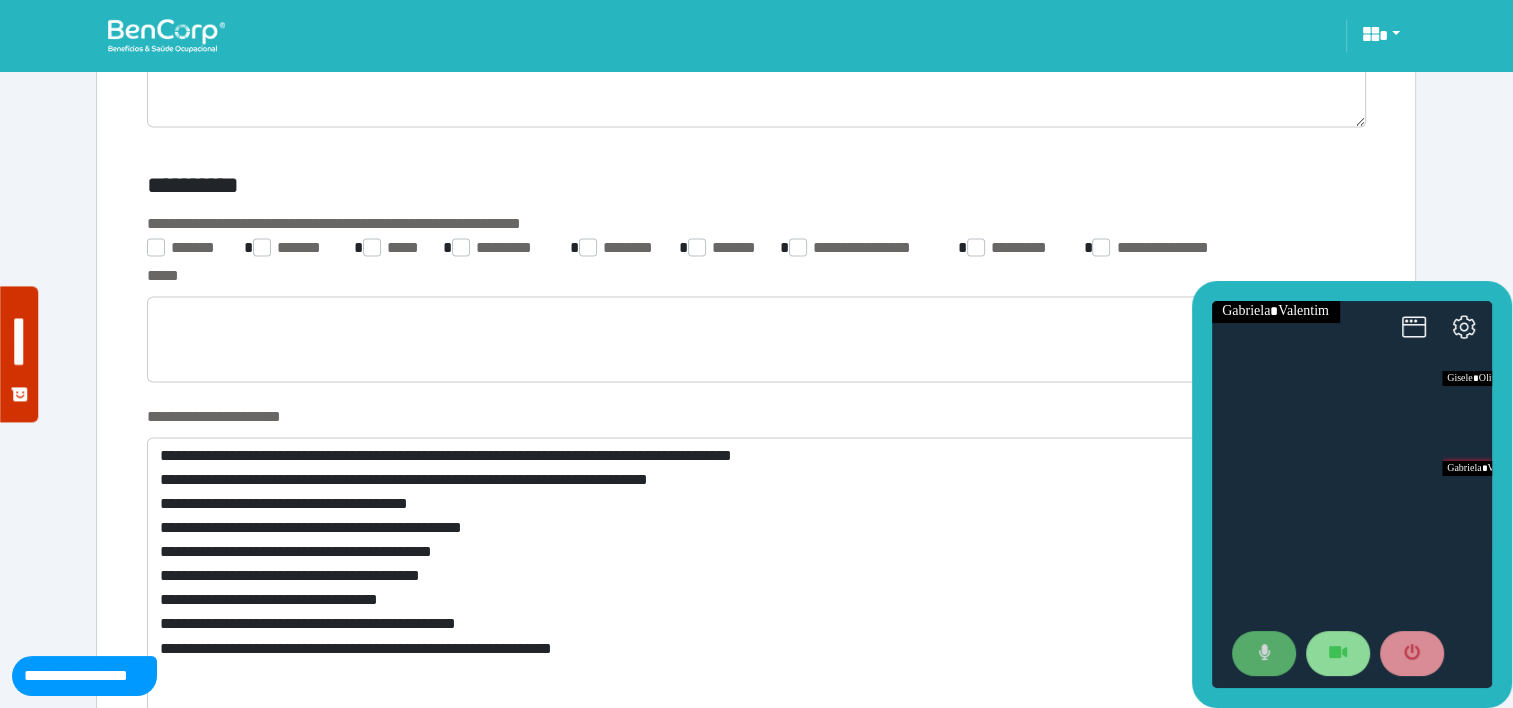 click 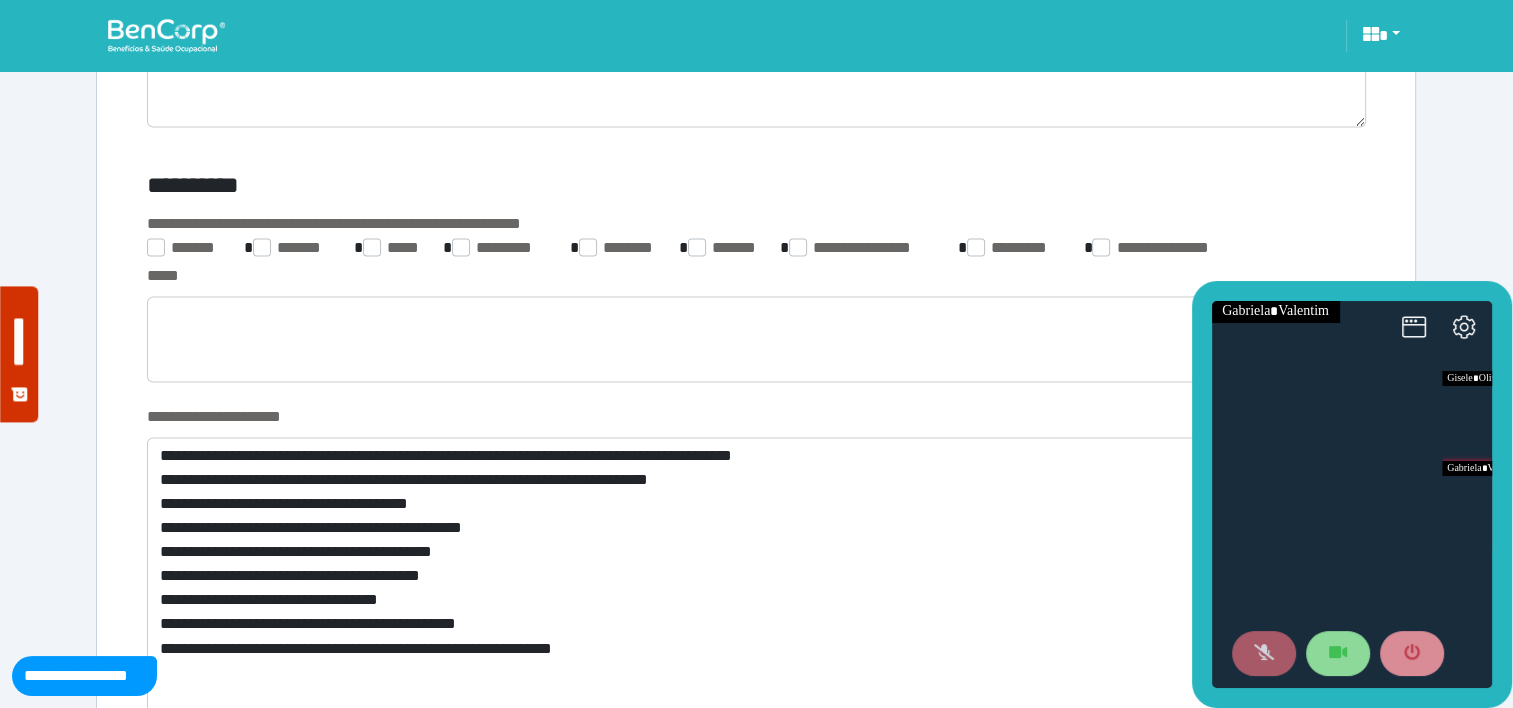 click 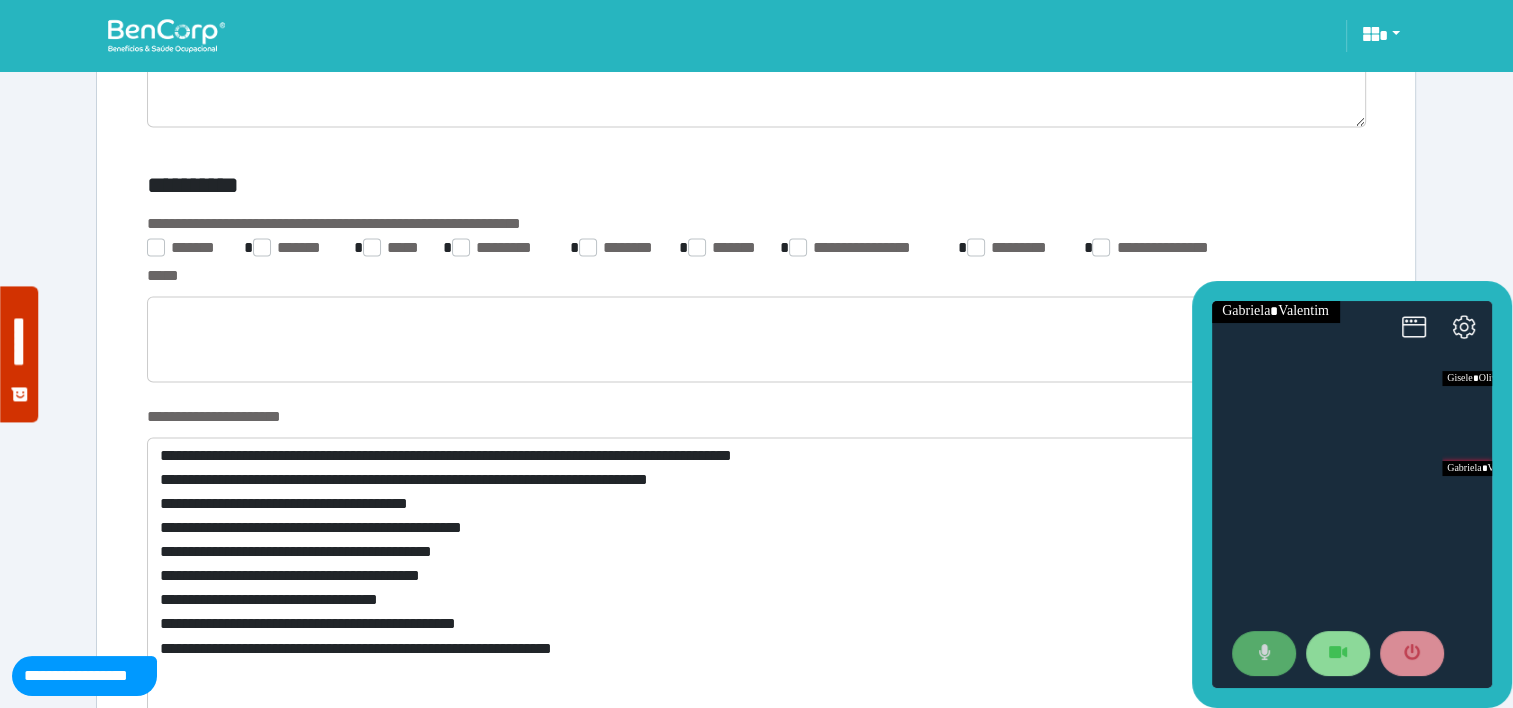 click 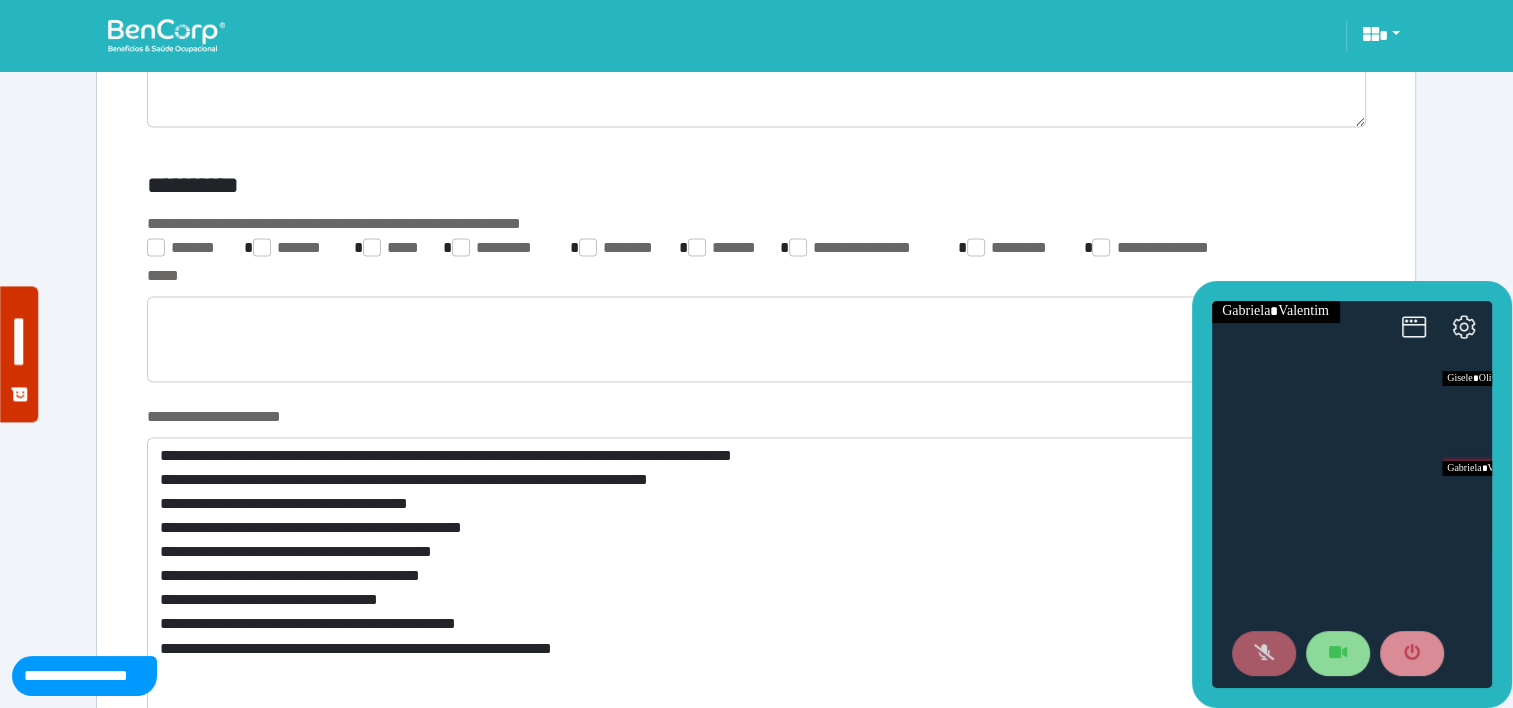 click 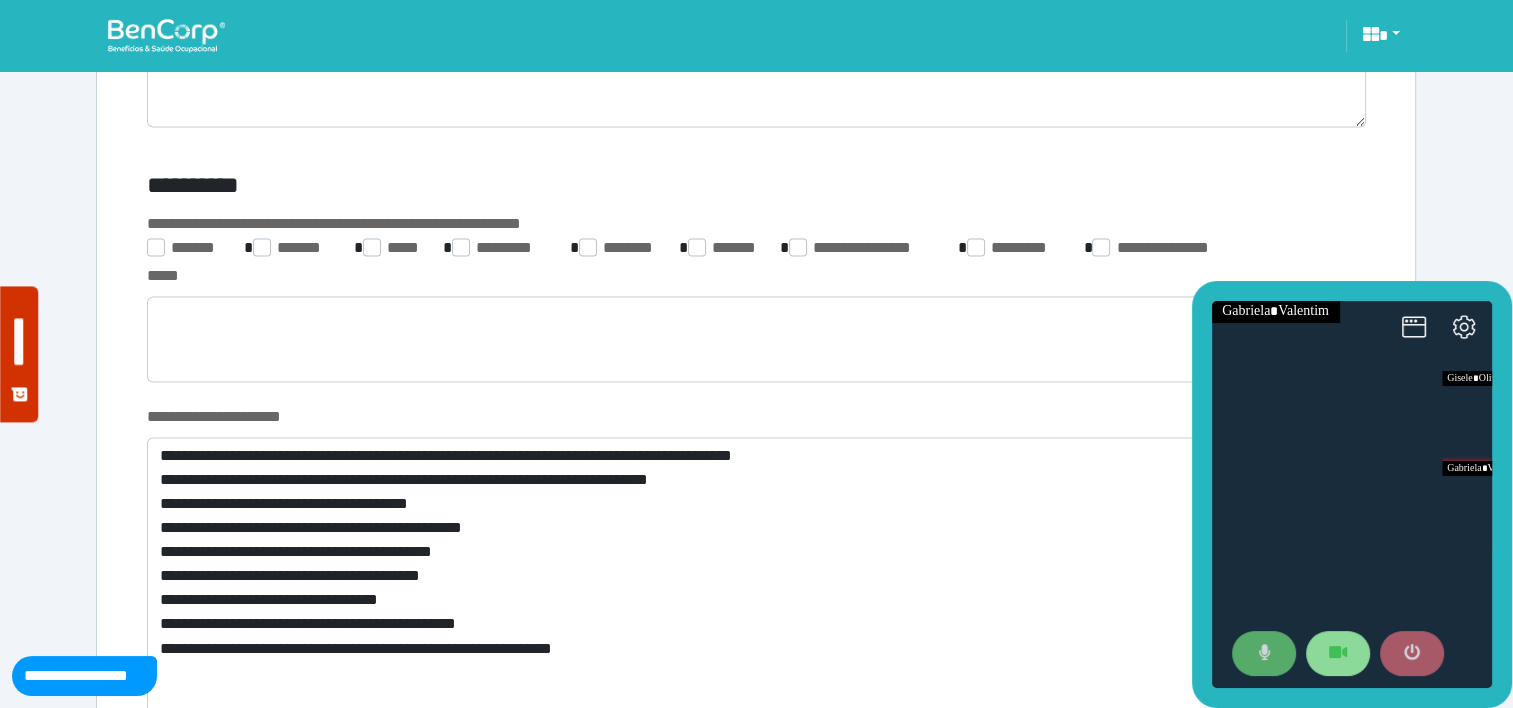 click 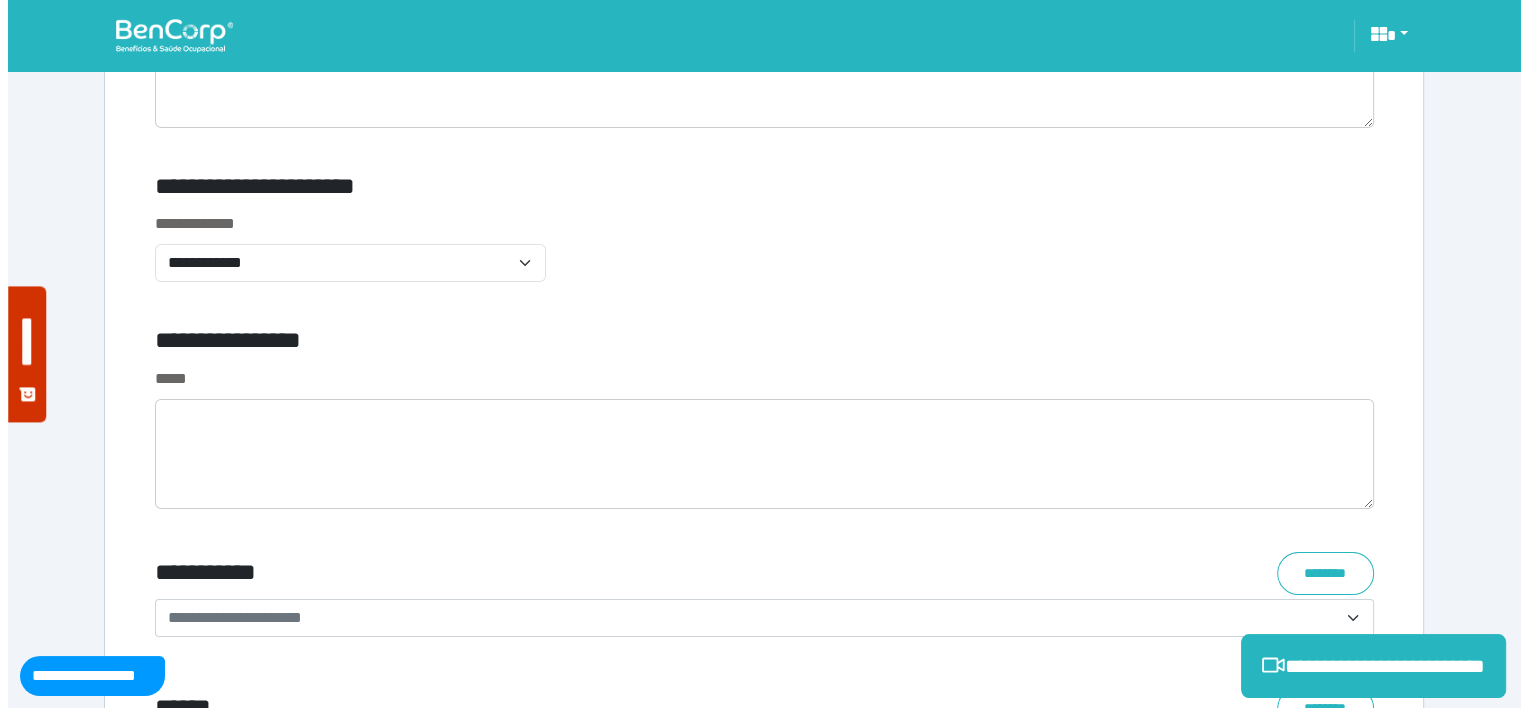 scroll, scrollTop: 8130, scrollLeft: 0, axis: vertical 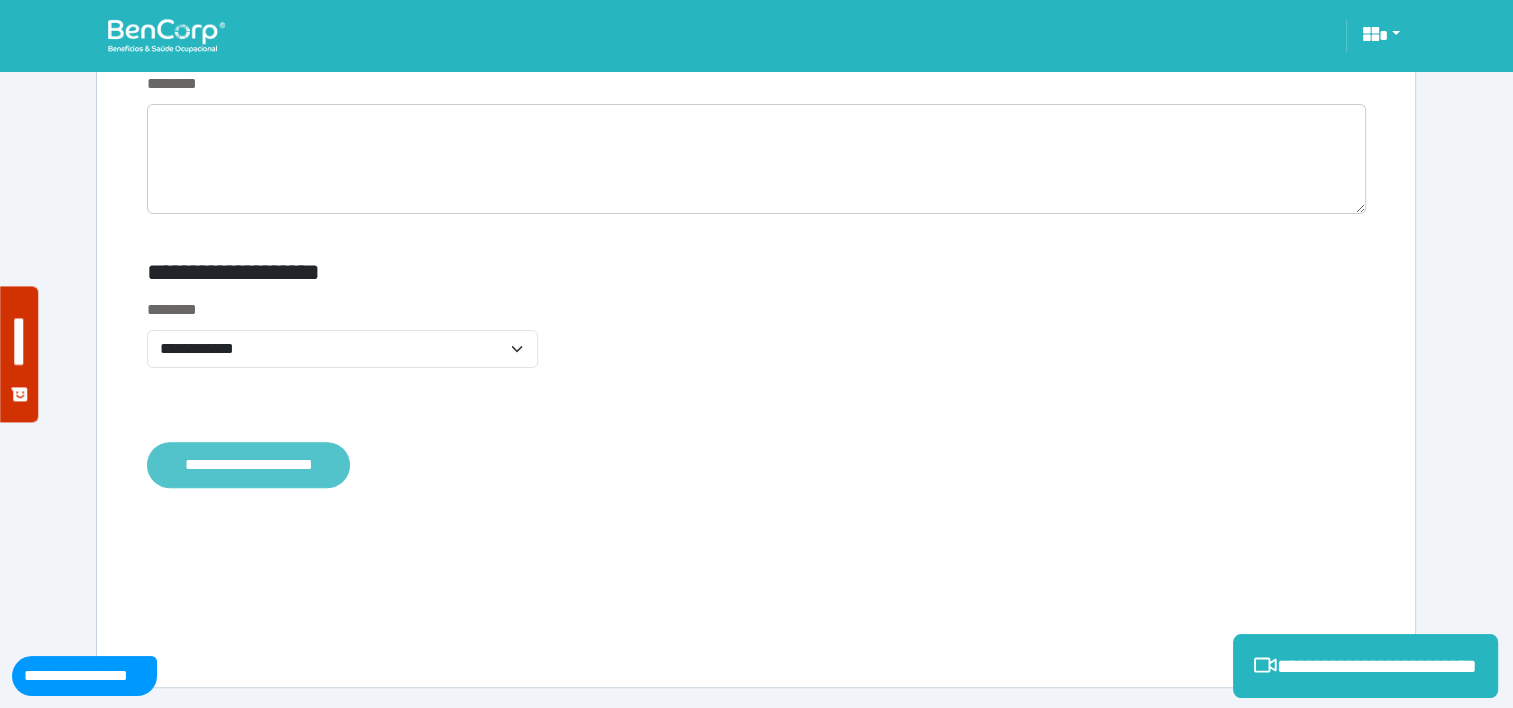 click on "**********" at bounding box center (248, 465) 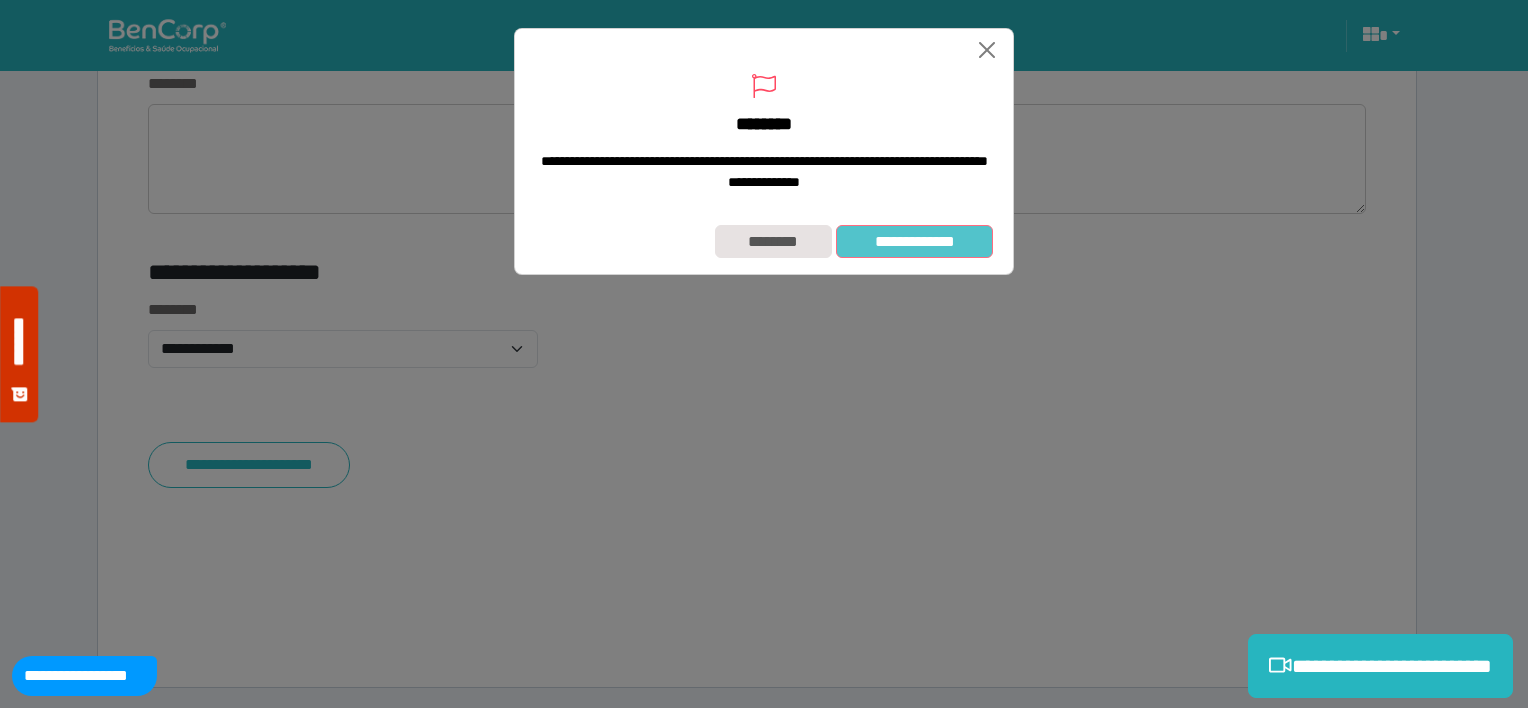 click on "**********" at bounding box center [914, 242] 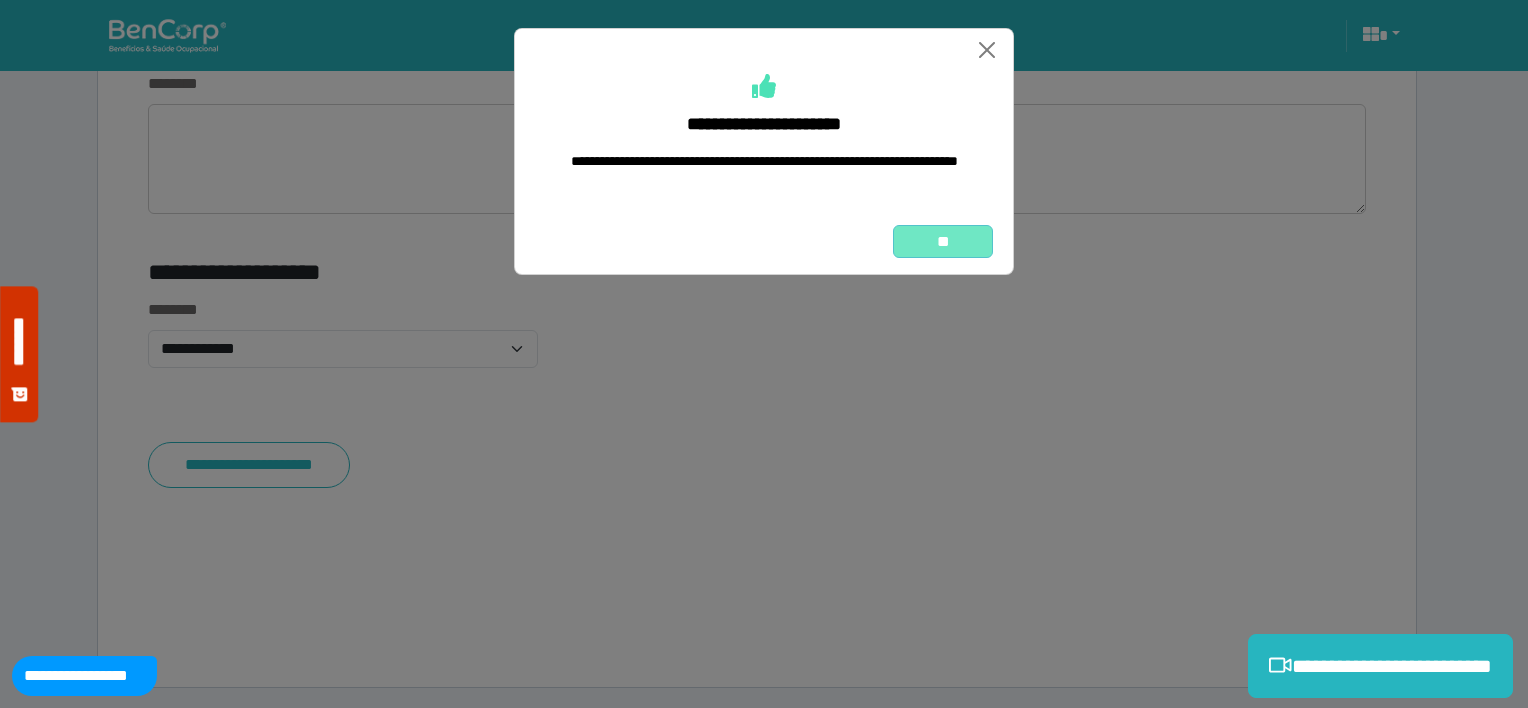 click on "**" at bounding box center [943, 242] 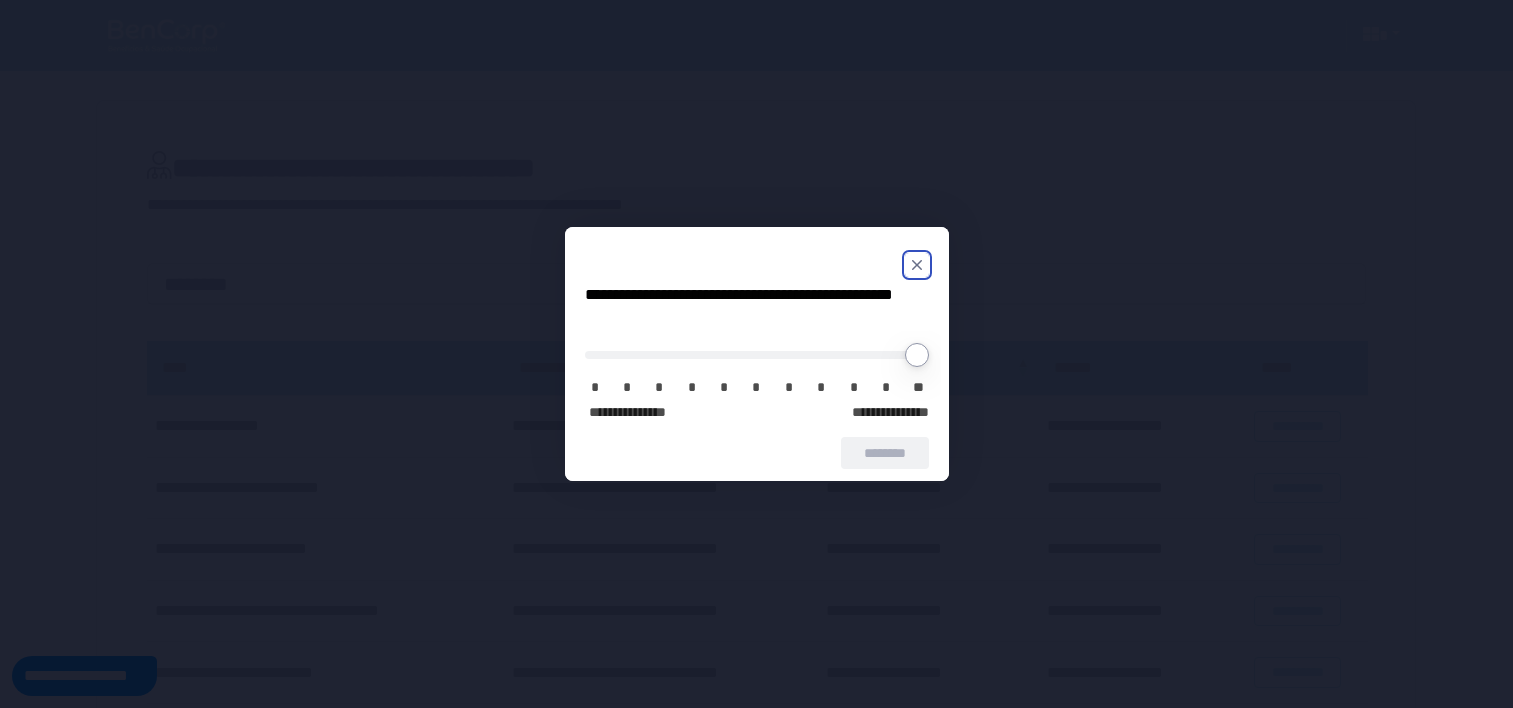 scroll, scrollTop: 0, scrollLeft: 0, axis: both 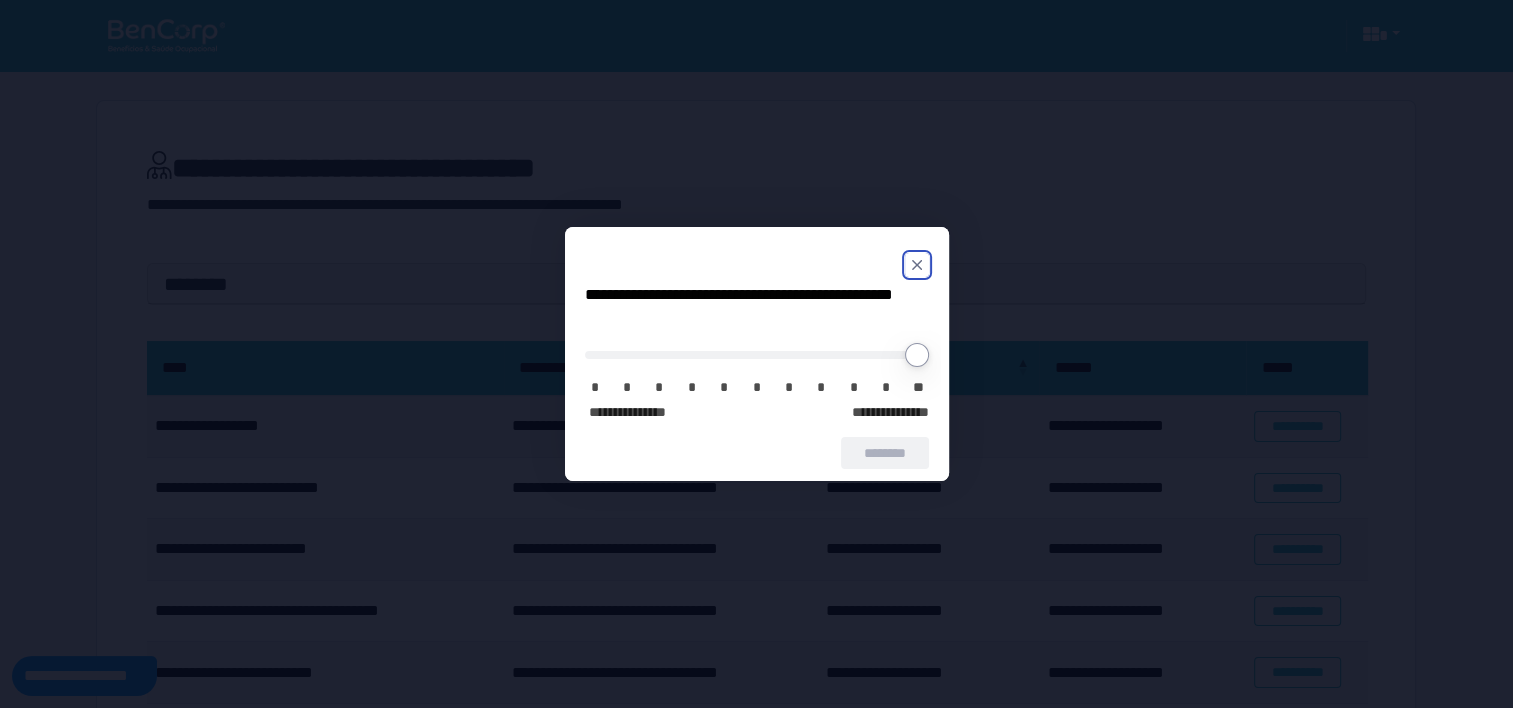 click 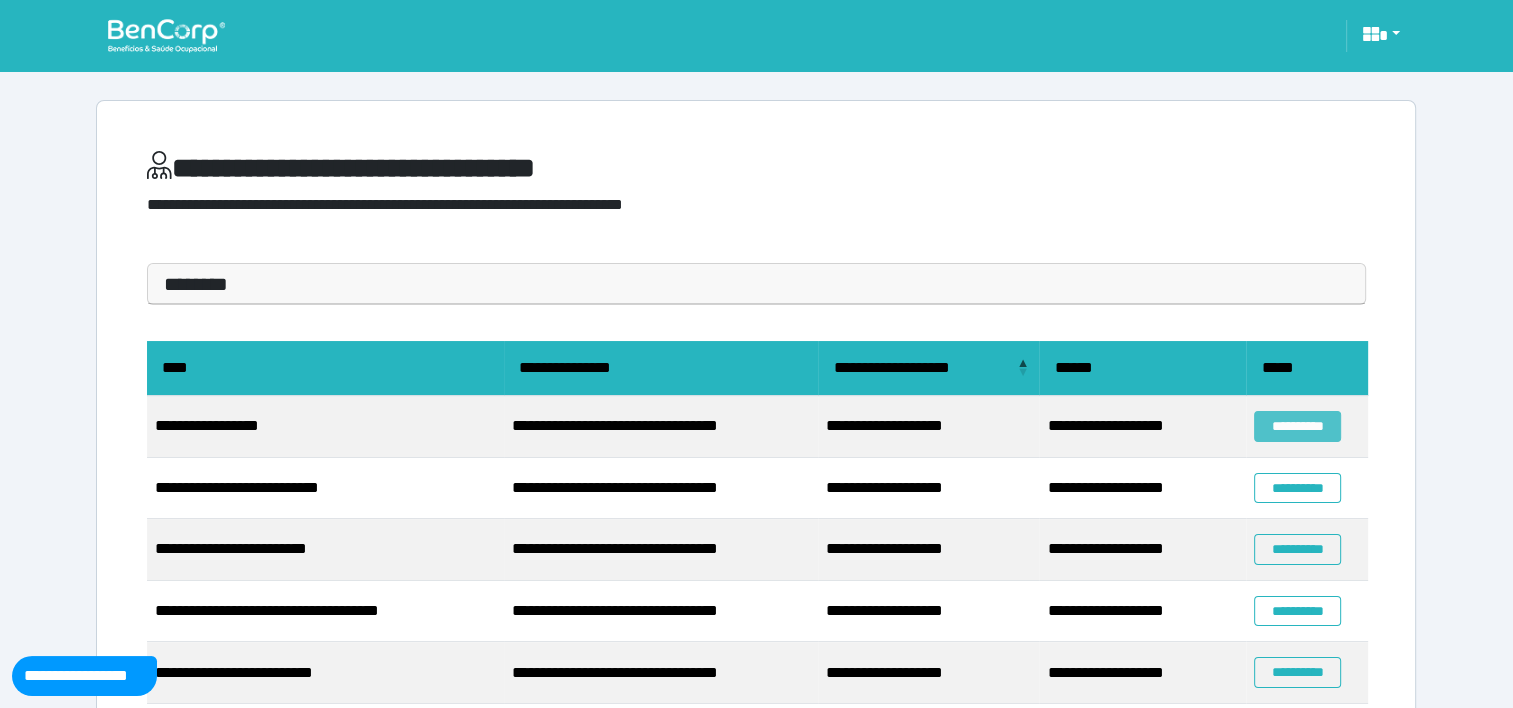 click on "**********" at bounding box center (1297, 426) 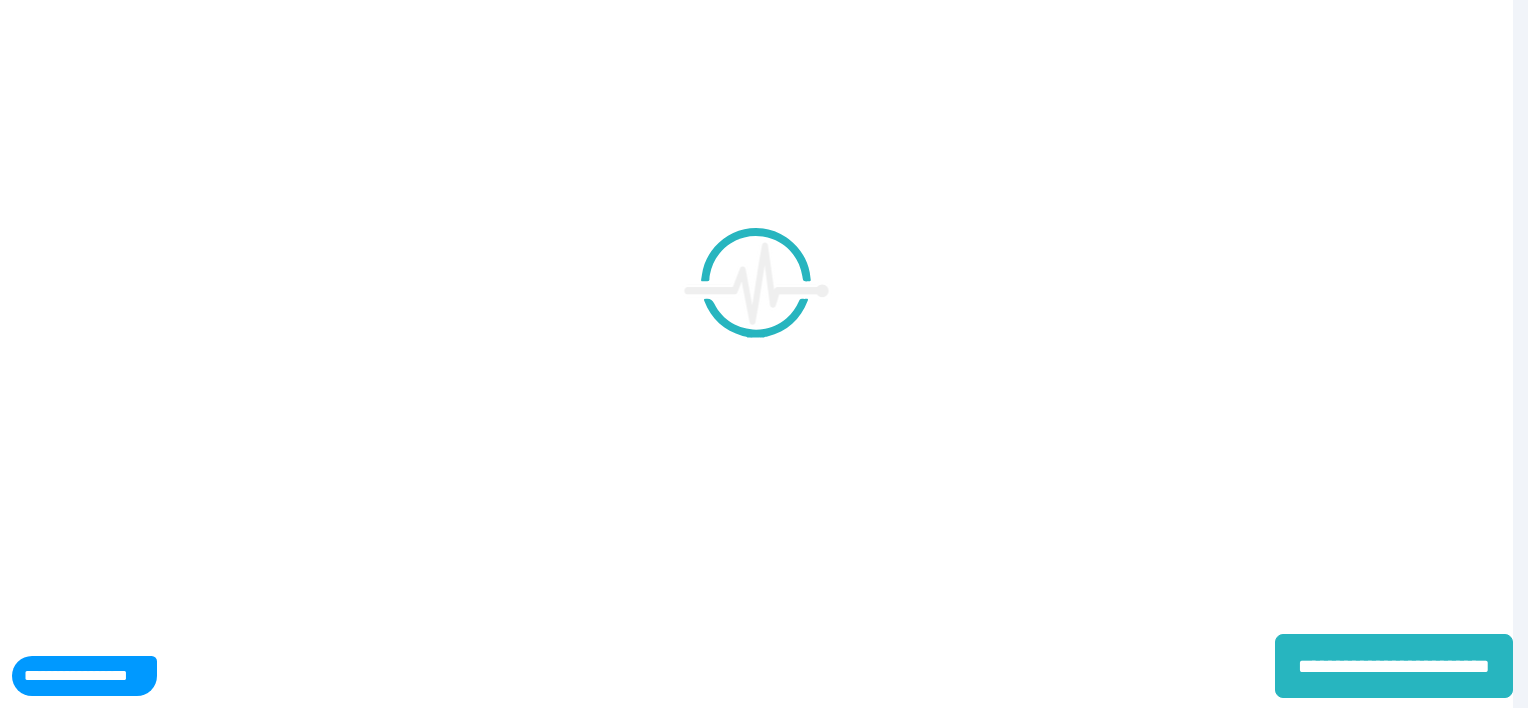 scroll, scrollTop: 0, scrollLeft: 0, axis: both 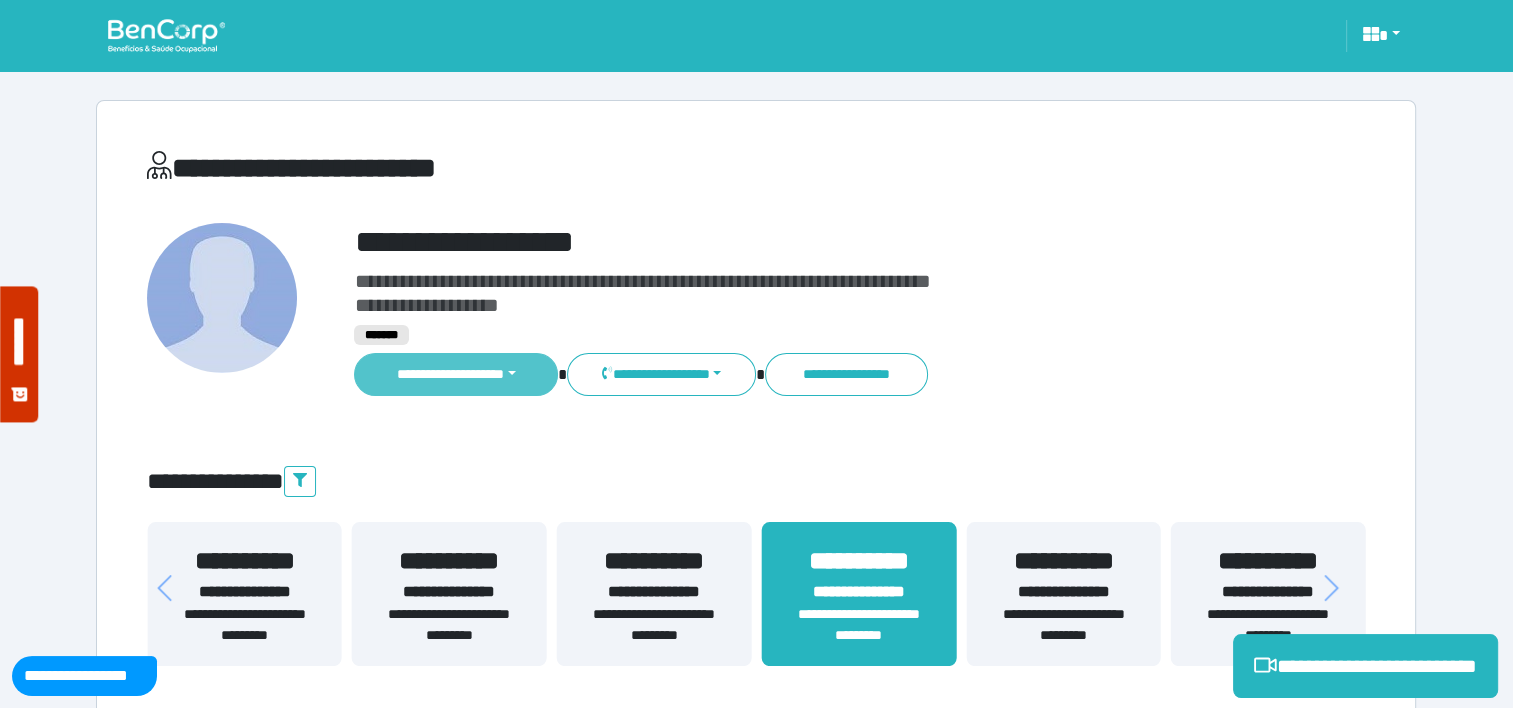 click on "**********" at bounding box center (456, 374) 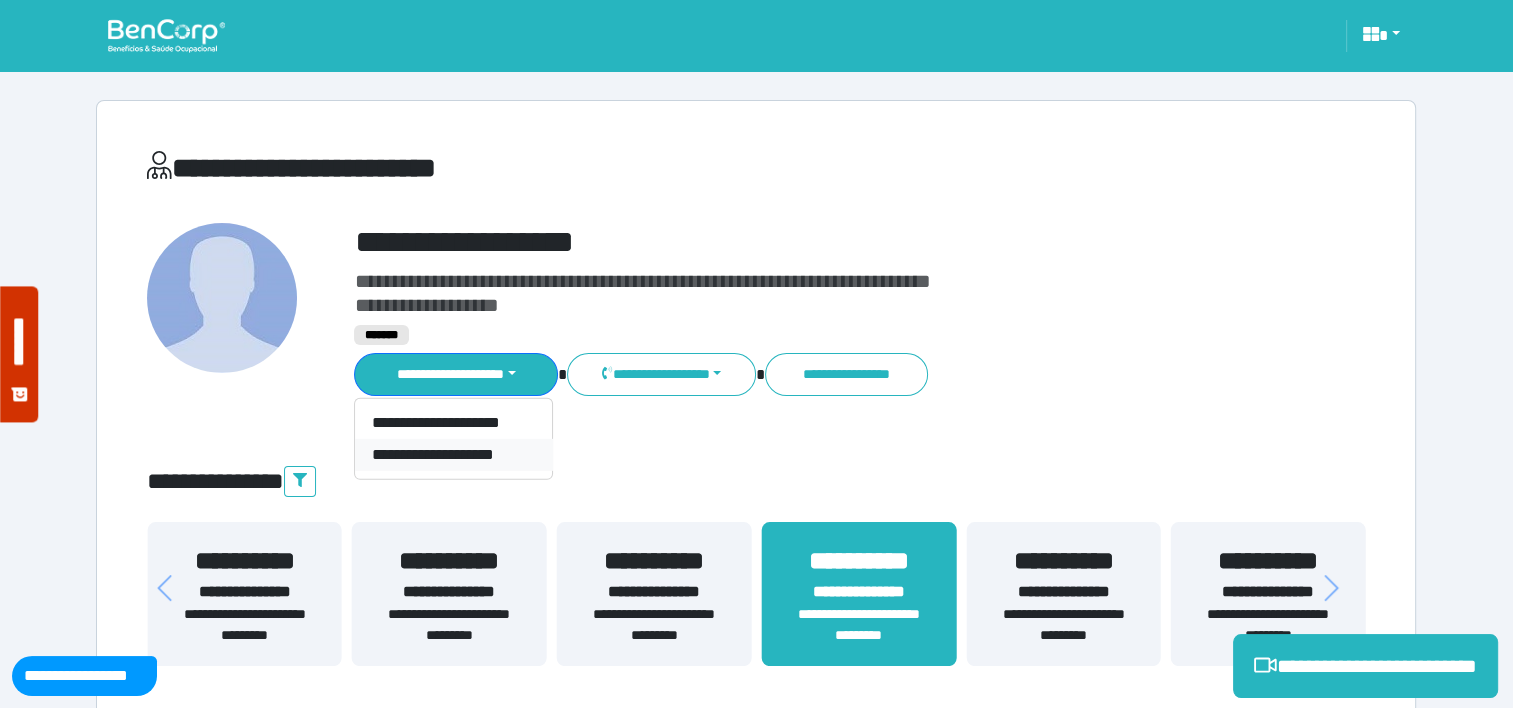 click on "**********" at bounding box center [453, 455] 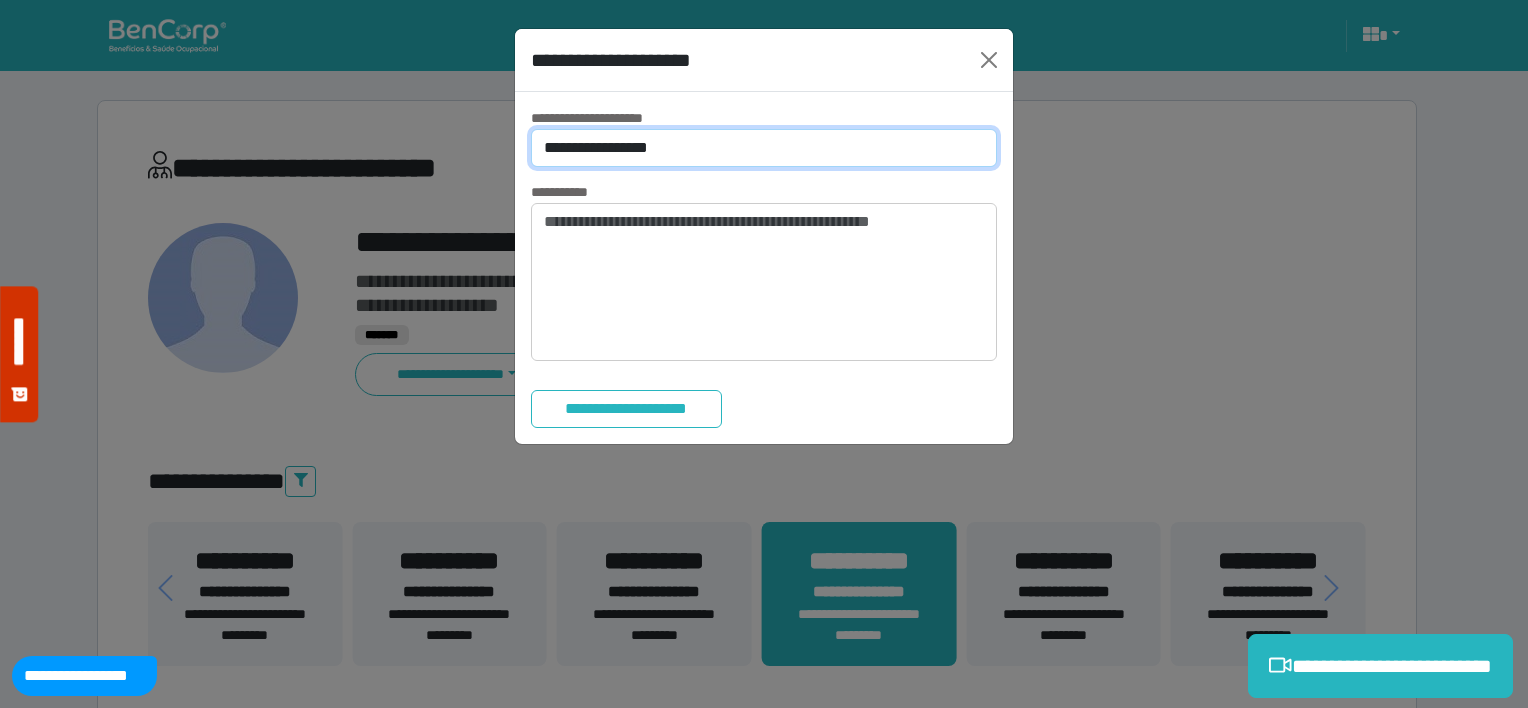 click on "**********" at bounding box center [764, 148] 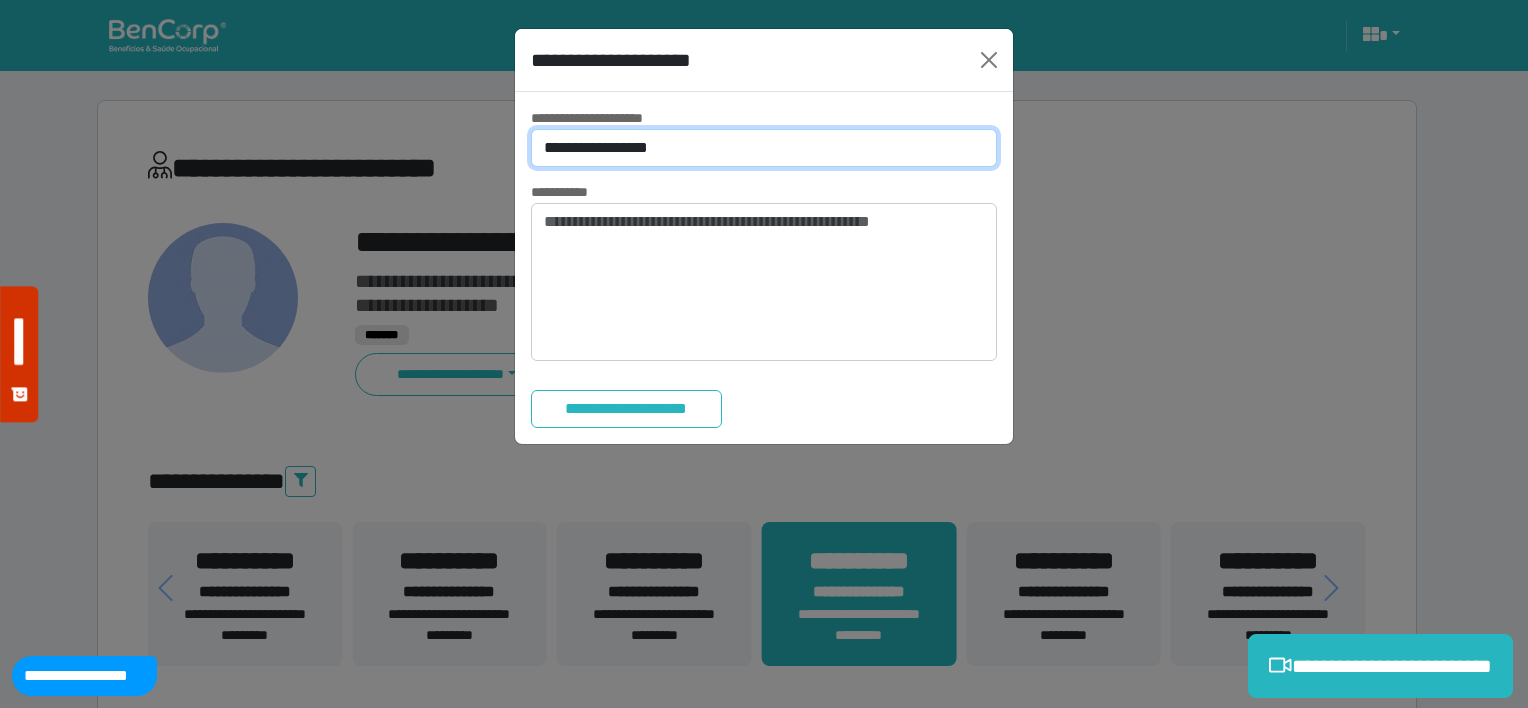 select on "*" 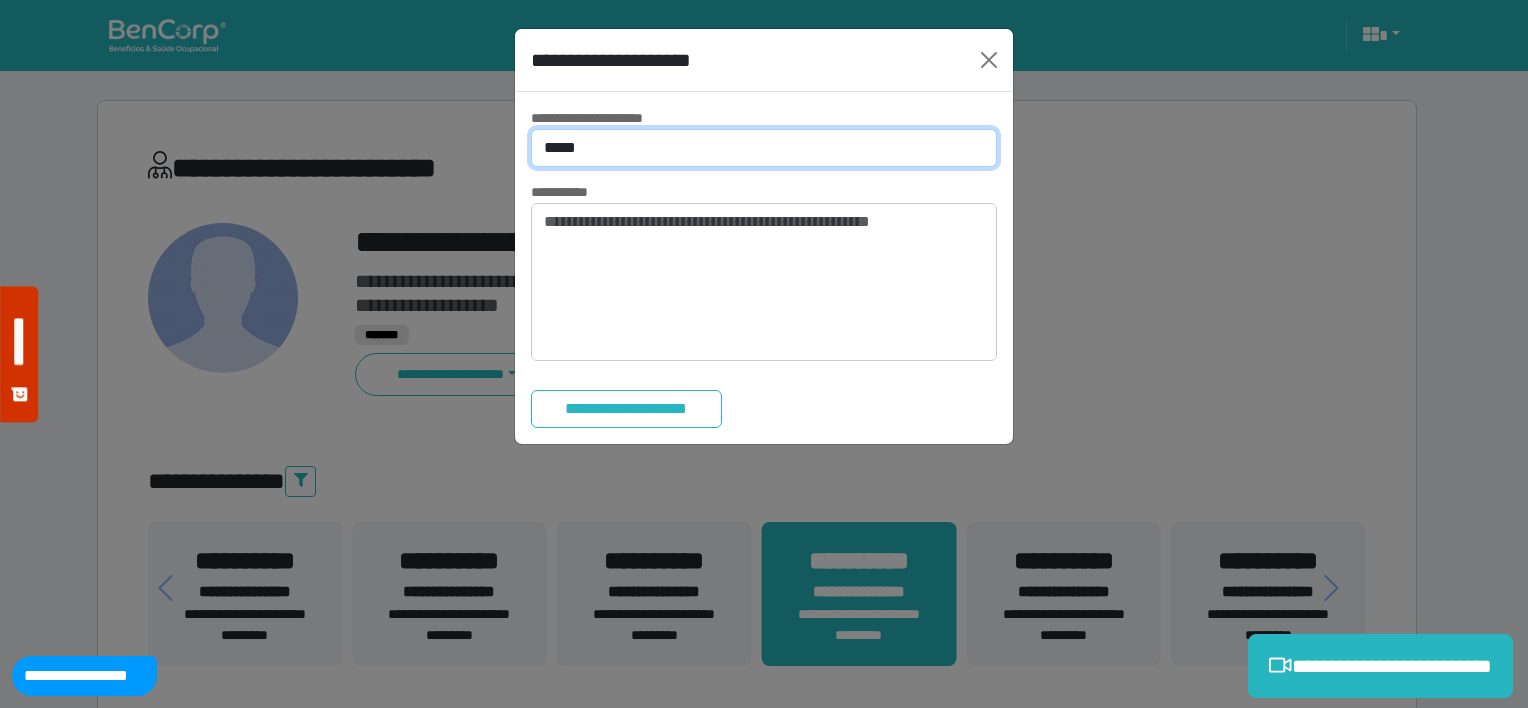click on "**********" at bounding box center (764, 148) 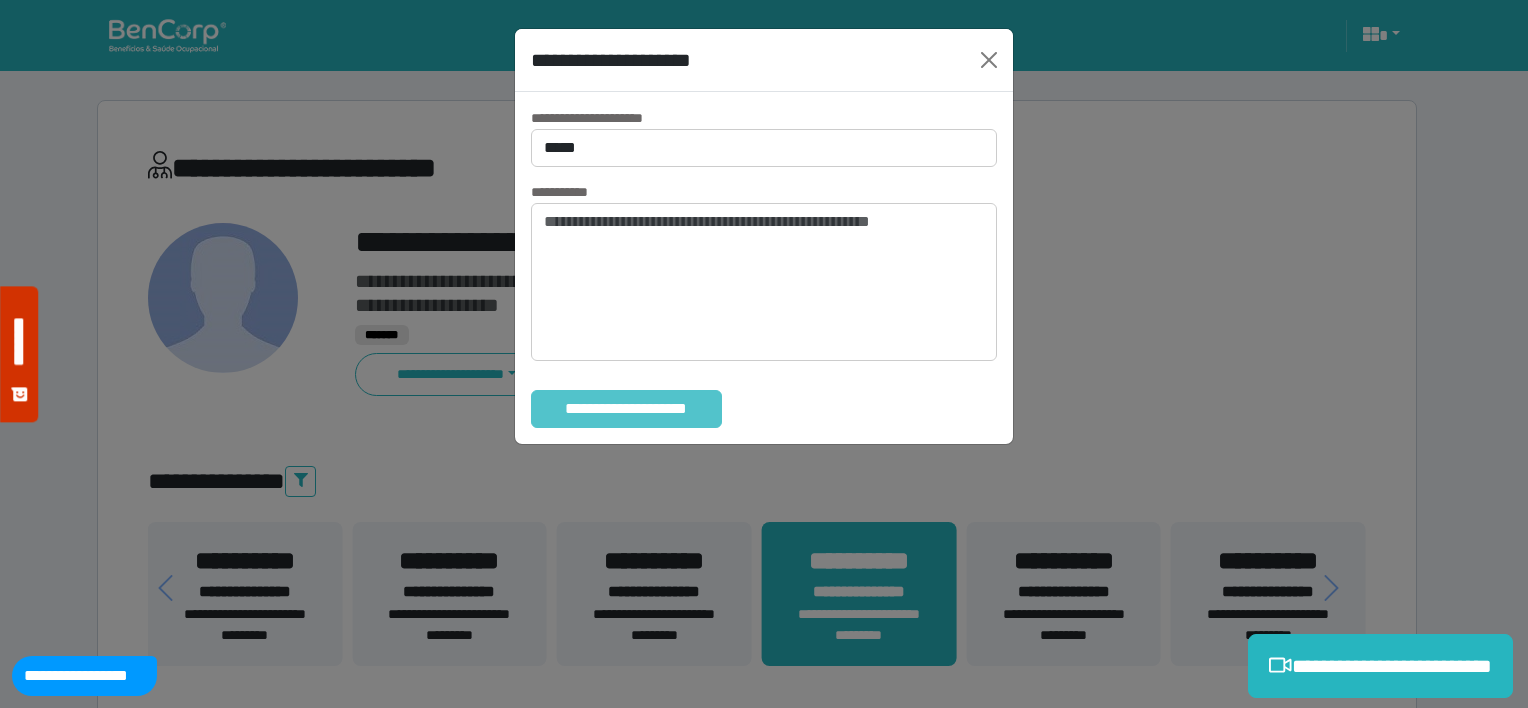click on "**********" at bounding box center (626, 409) 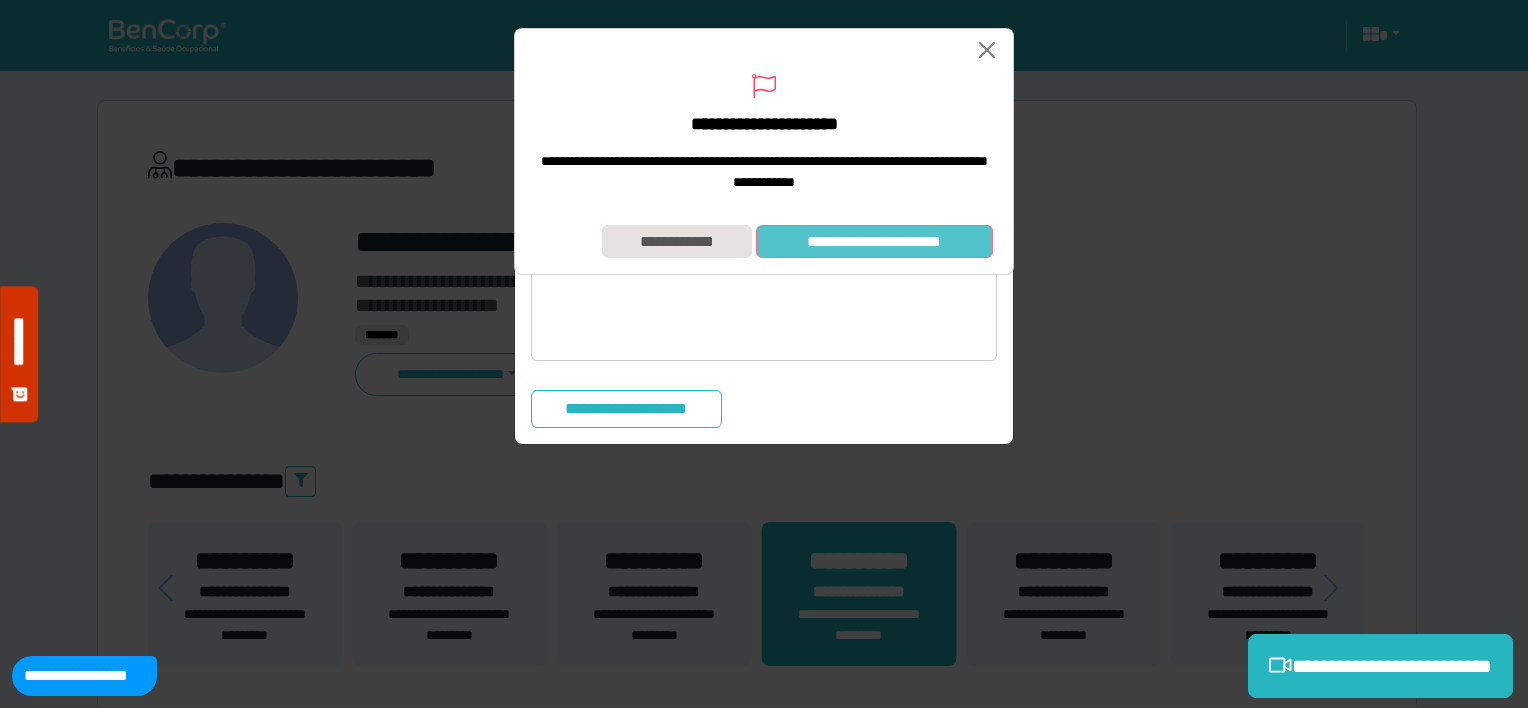 click on "**********" at bounding box center [874, 242] 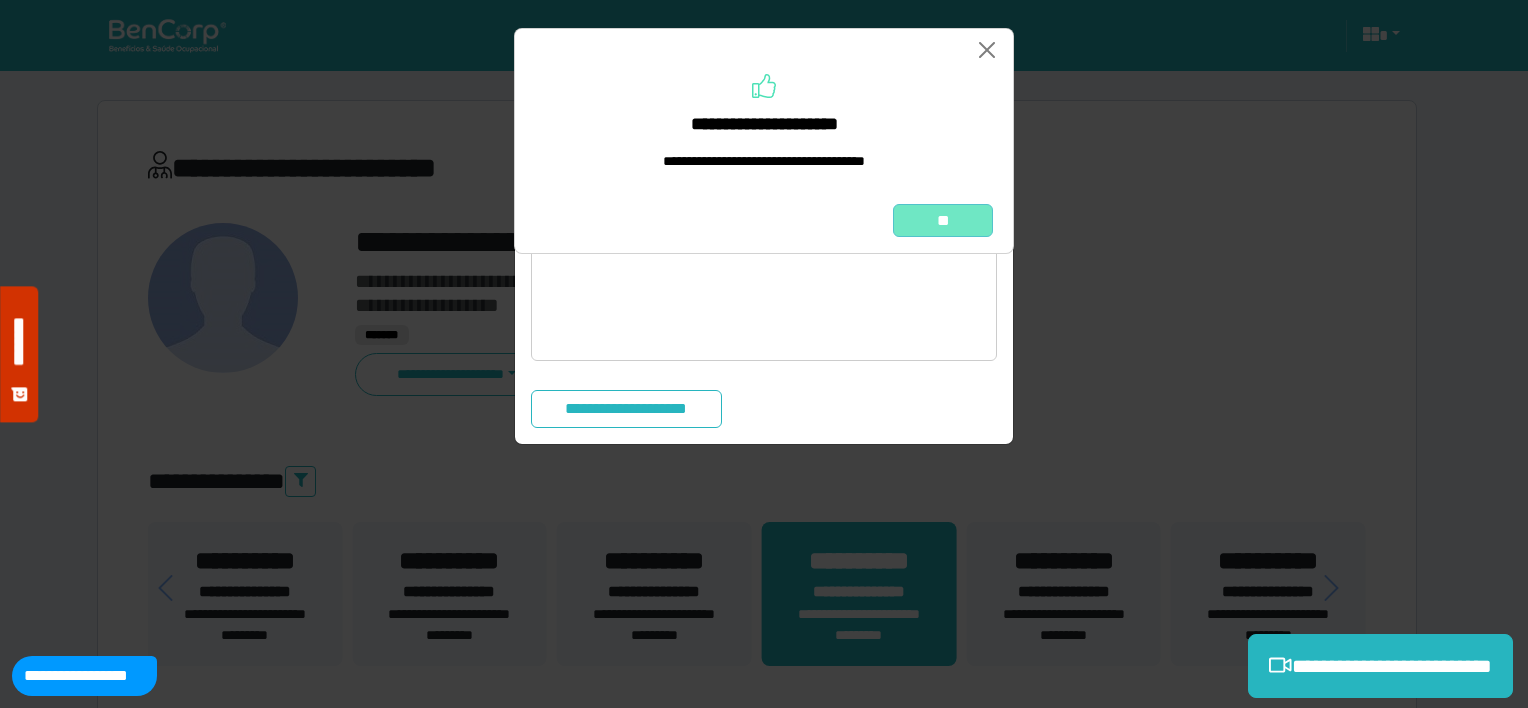 click on "**" at bounding box center [943, 221] 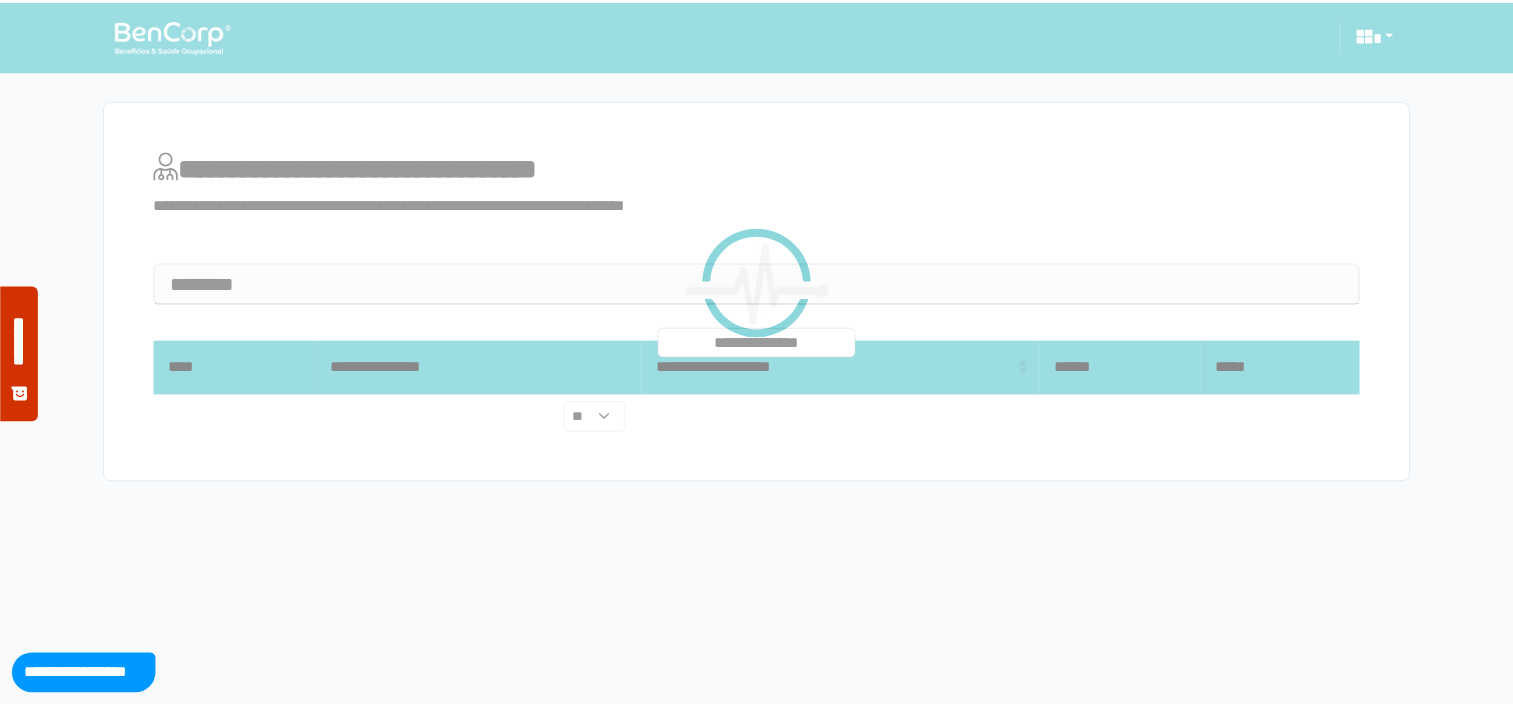 scroll, scrollTop: 0, scrollLeft: 0, axis: both 